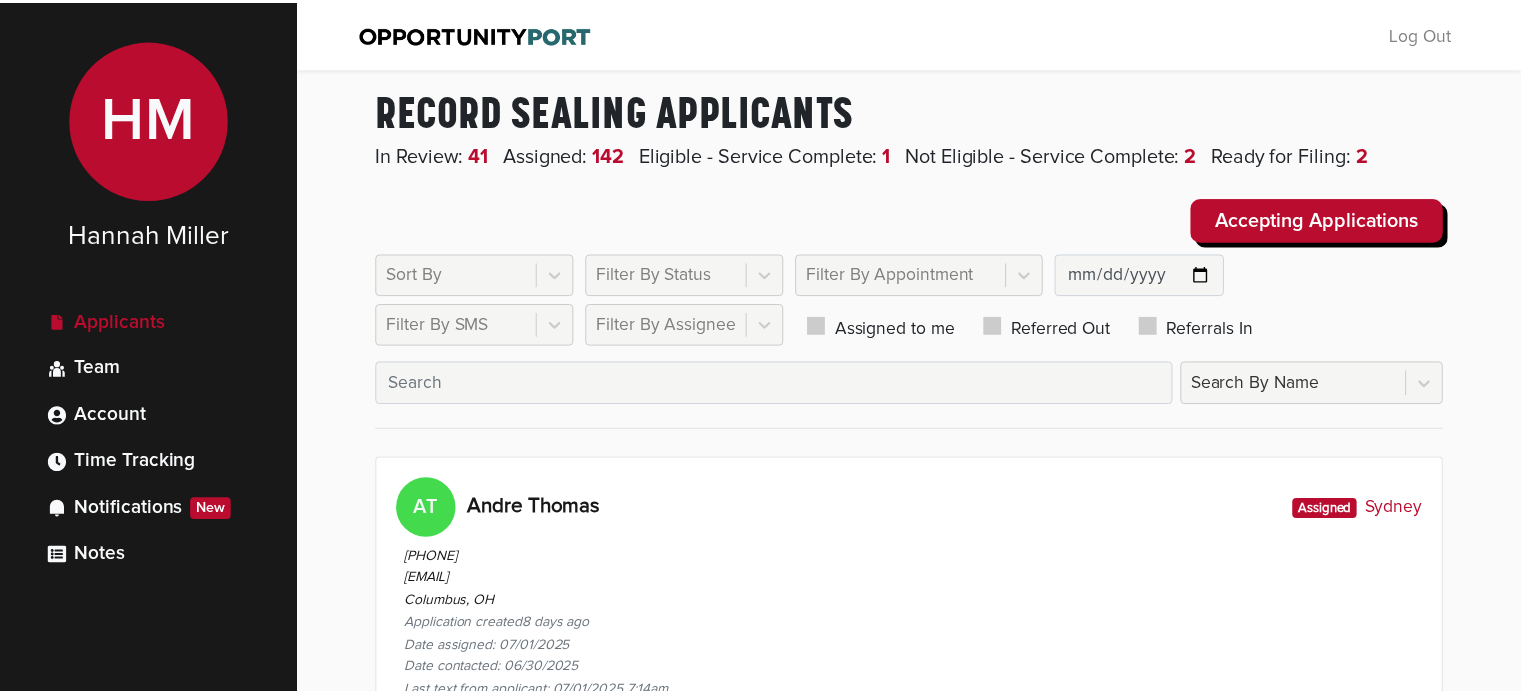 scroll, scrollTop: 0, scrollLeft: 0, axis: both 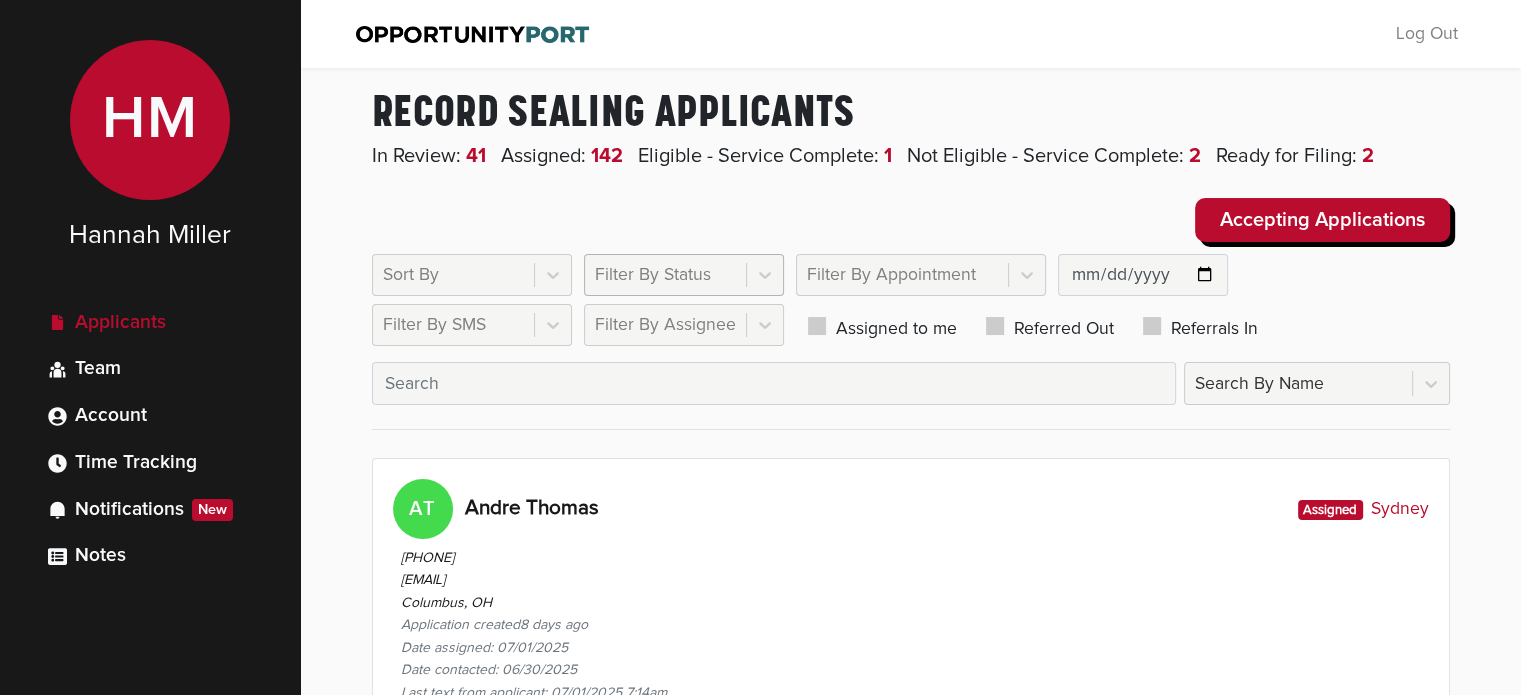 click on "Filter By Status" at bounding box center (411, 275) 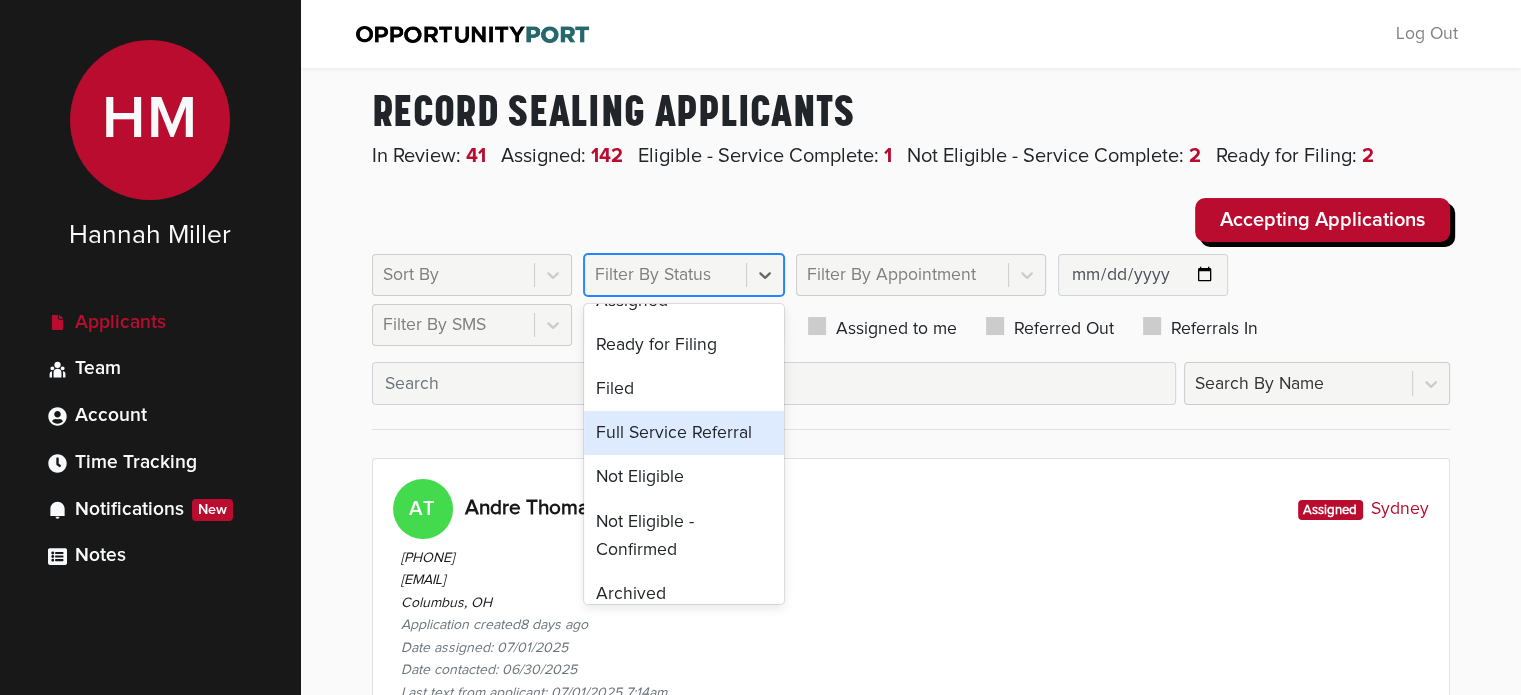 scroll, scrollTop: 326, scrollLeft: 0, axis: vertical 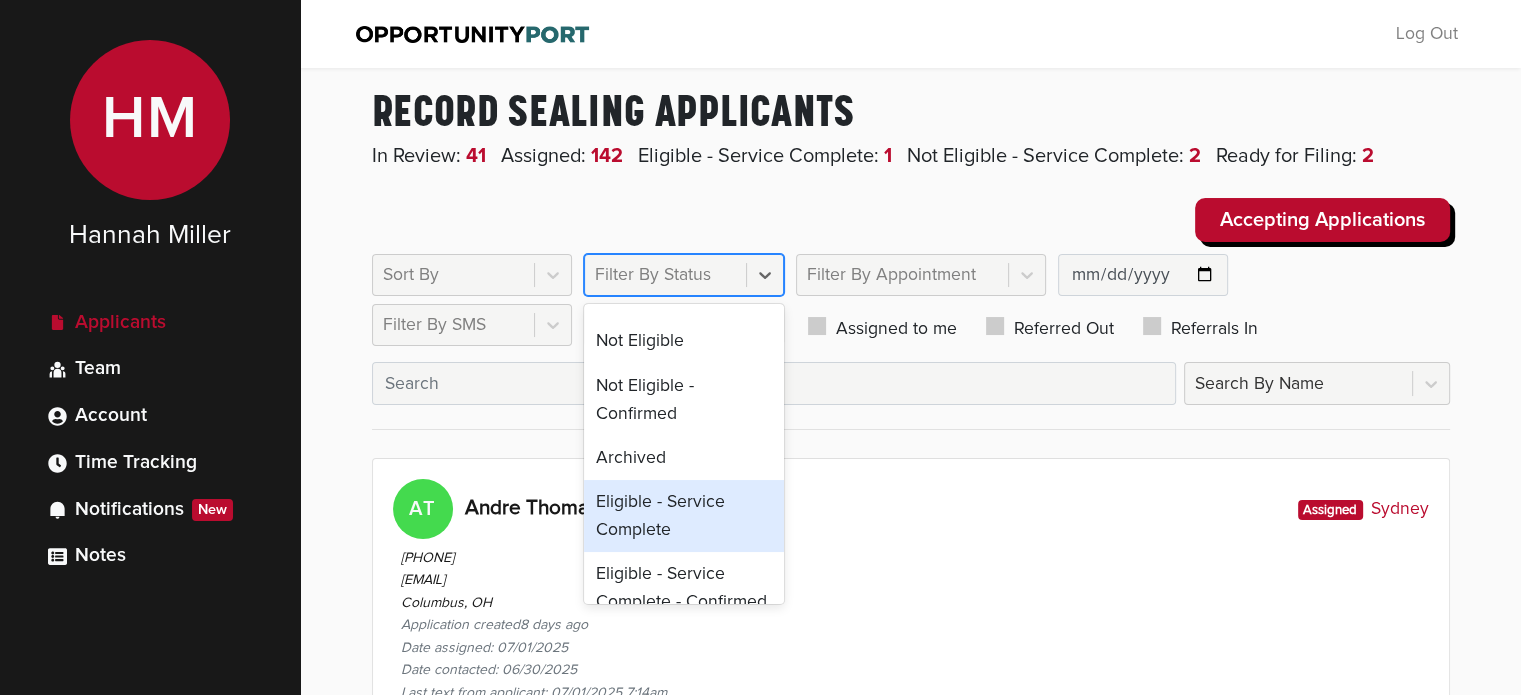 click on "Eligible - Service Complete" at bounding box center [684, 516] 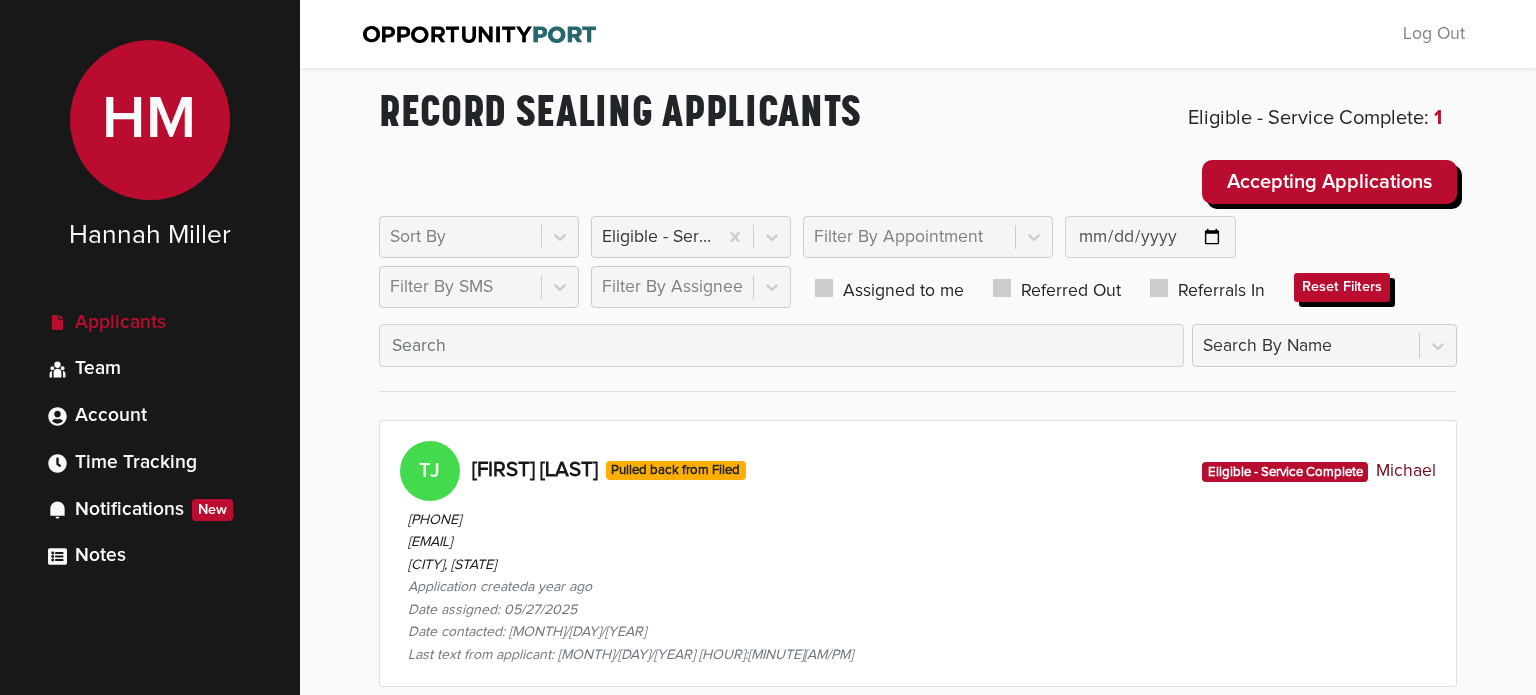 click on "[PHONE] [EMAIL] [CITY], OH Application created  a year ago Date assigned:   [MONTH]/[DAY]/[YEAR] Date contacted:   [MONTH]/[DAY]/[YEAR] Last text from applicant:   [MONTH]/[DAY]/[YEAR] [HOUR]:[MINUTE][AM/PM]" at bounding box center [918, 584] 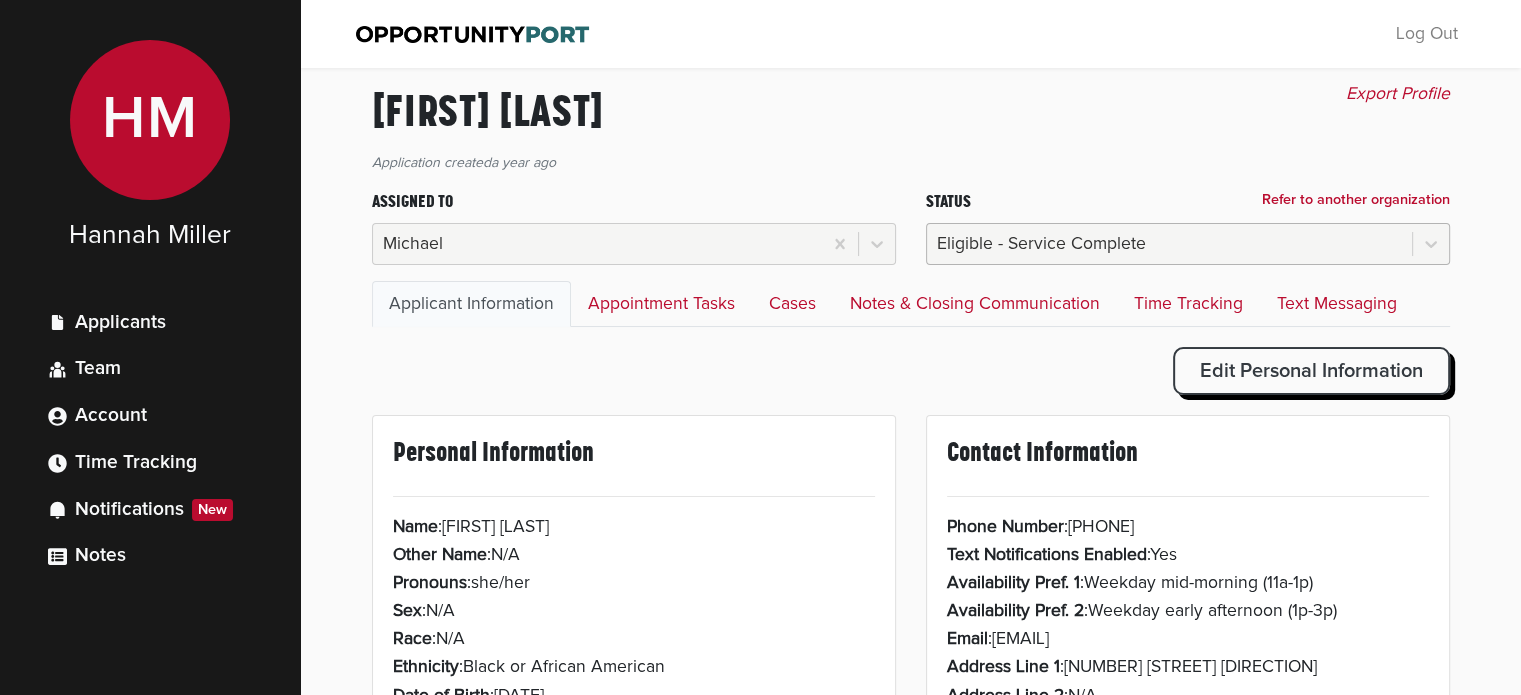 click on "Eligible - Service Complete" at bounding box center [413, 244] 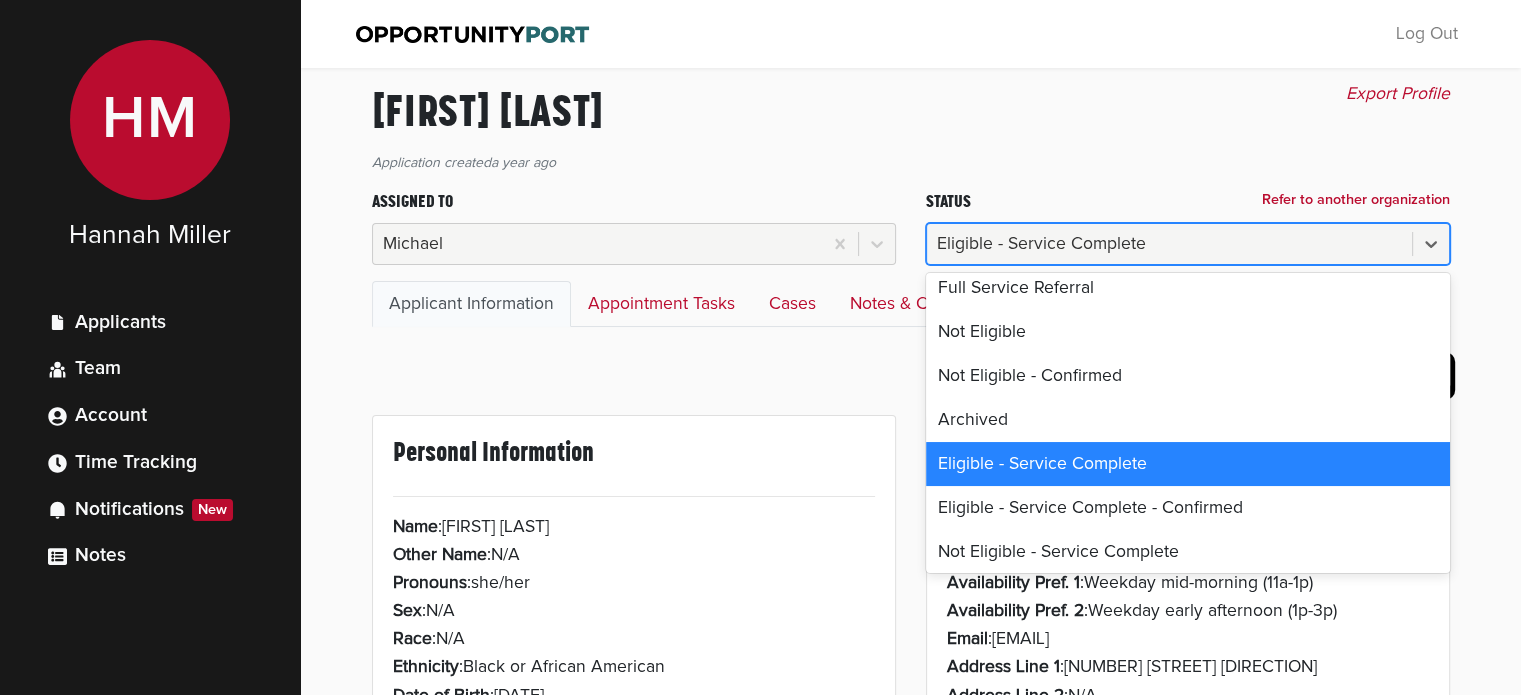 scroll, scrollTop: 232, scrollLeft: 0, axis: vertical 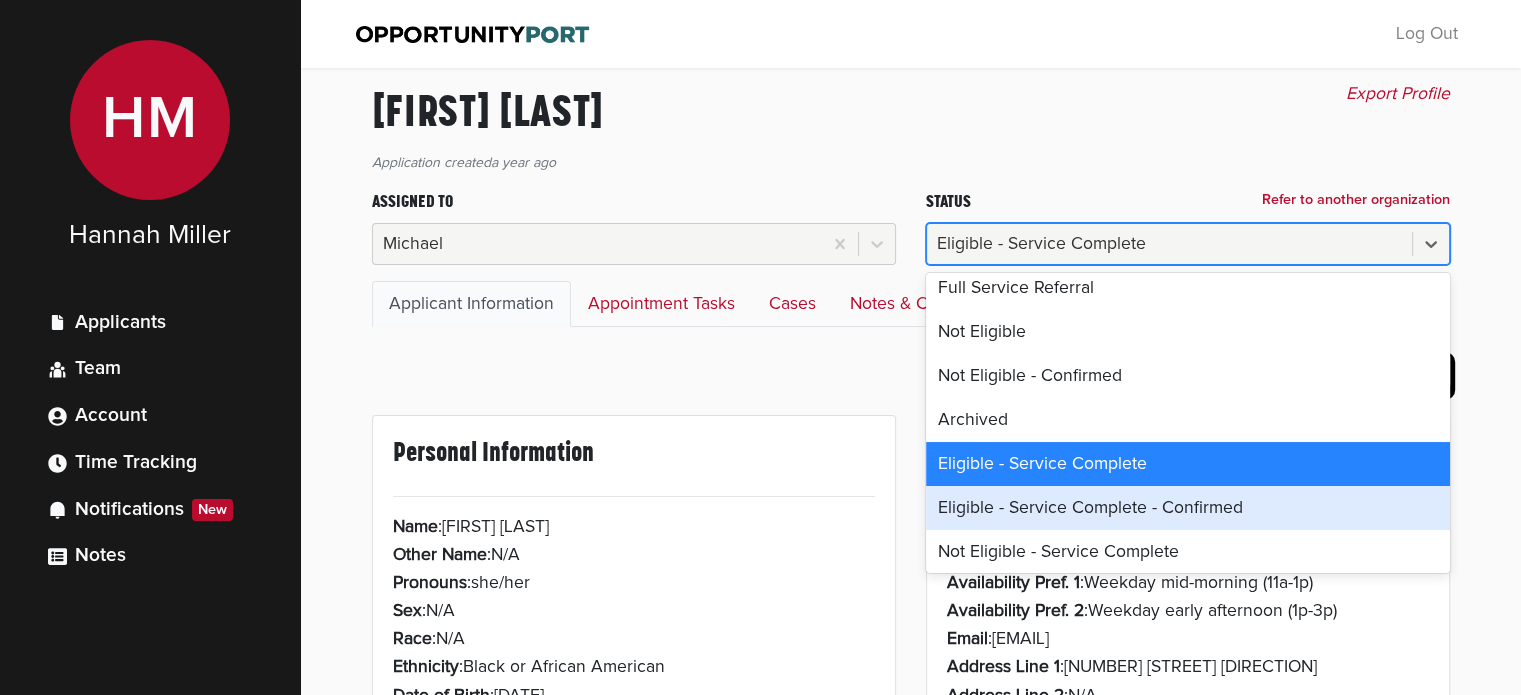 click on "Eligible - Service Complete - Confirmed" at bounding box center (1188, 508) 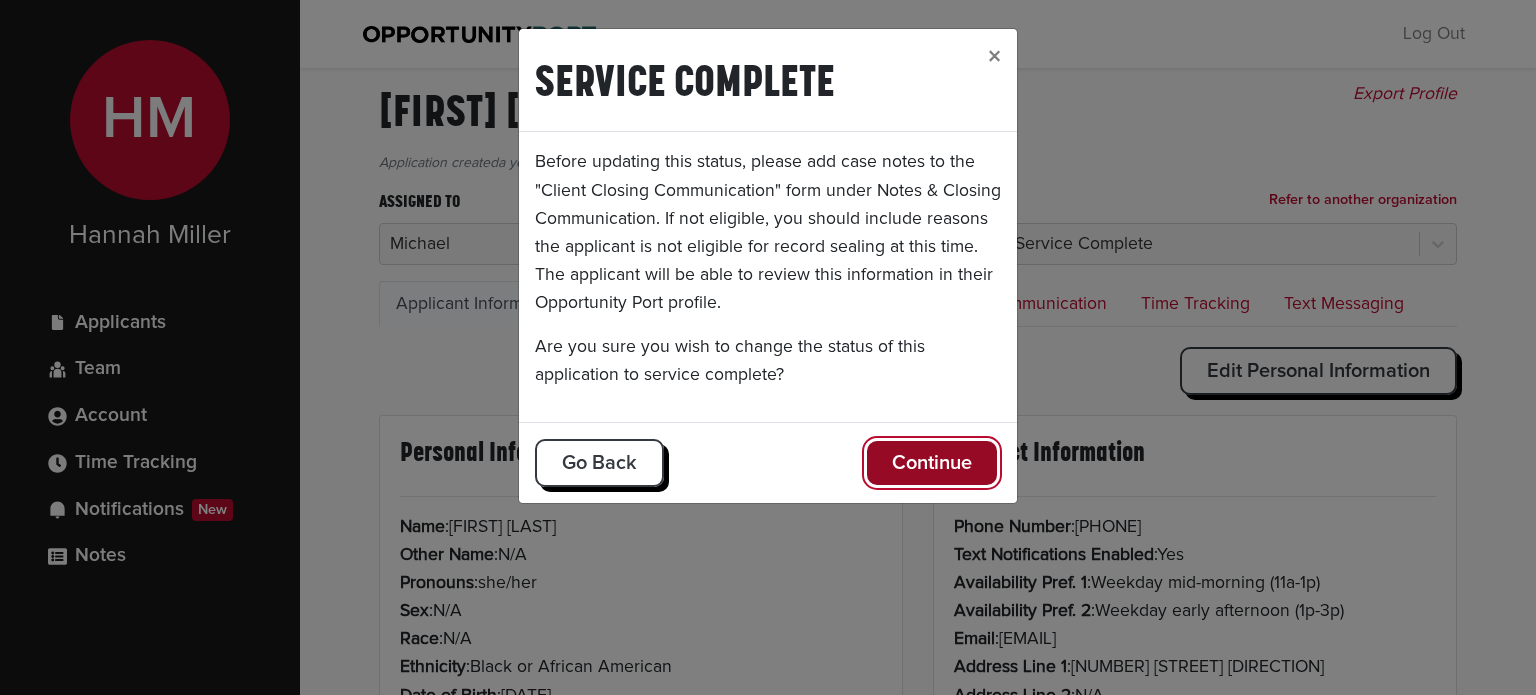 click on "Continue" at bounding box center (932, 463) 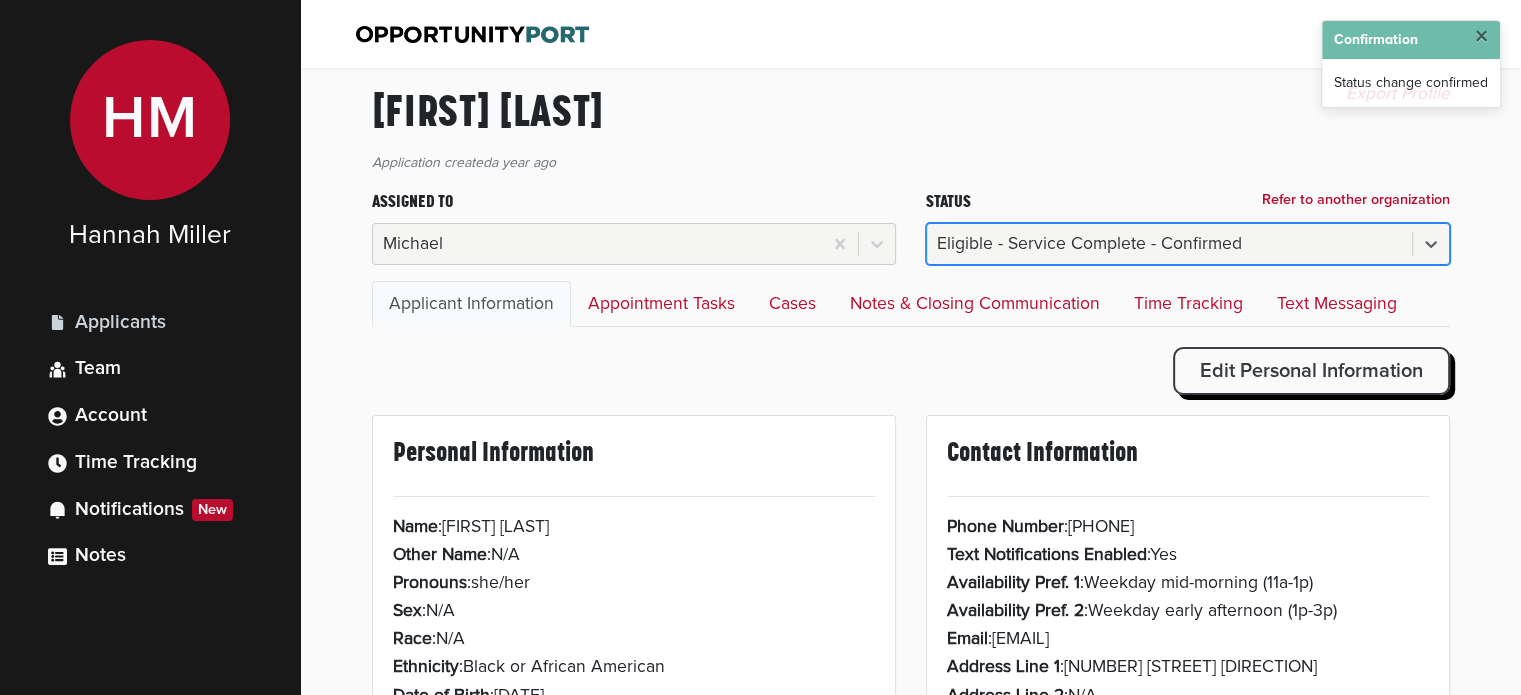 click on "Applicants" at bounding box center (120, 323) 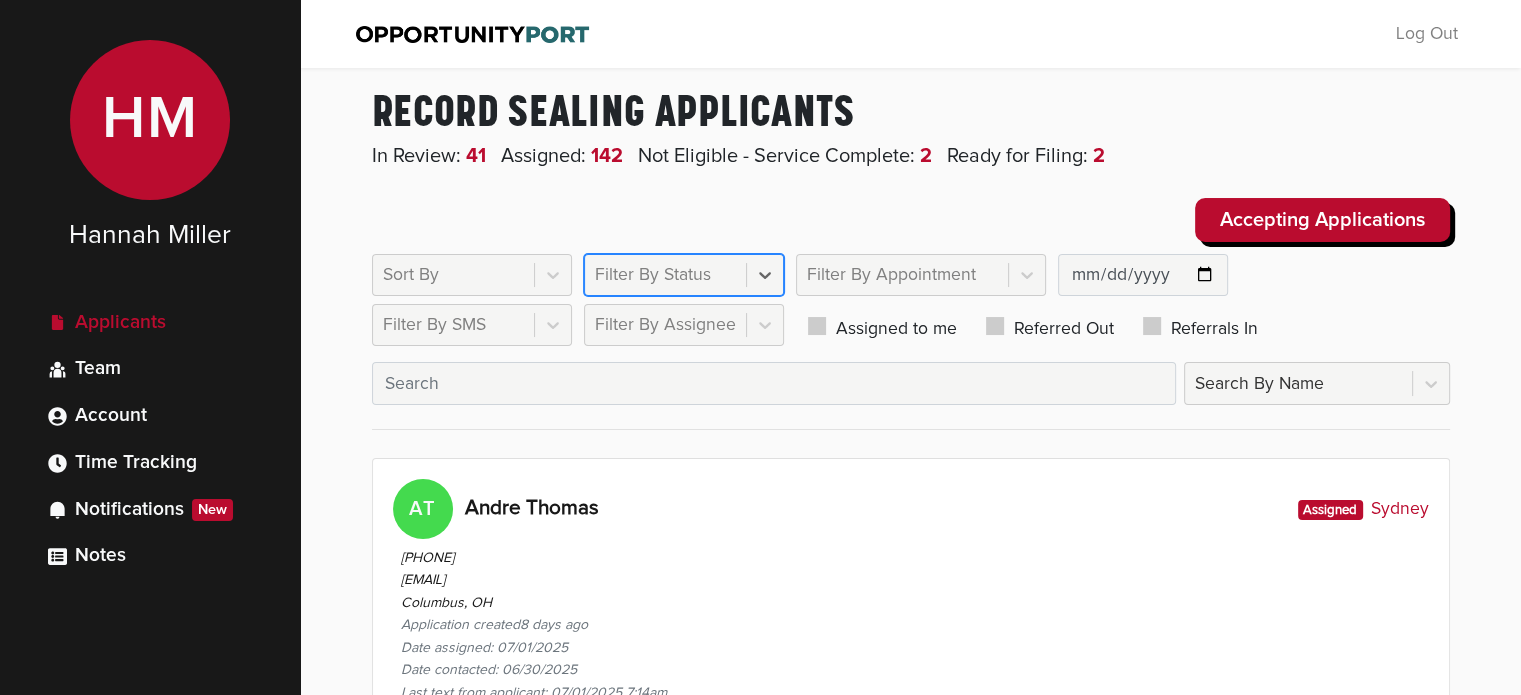 click on "Filter By Status" at bounding box center [653, 275] 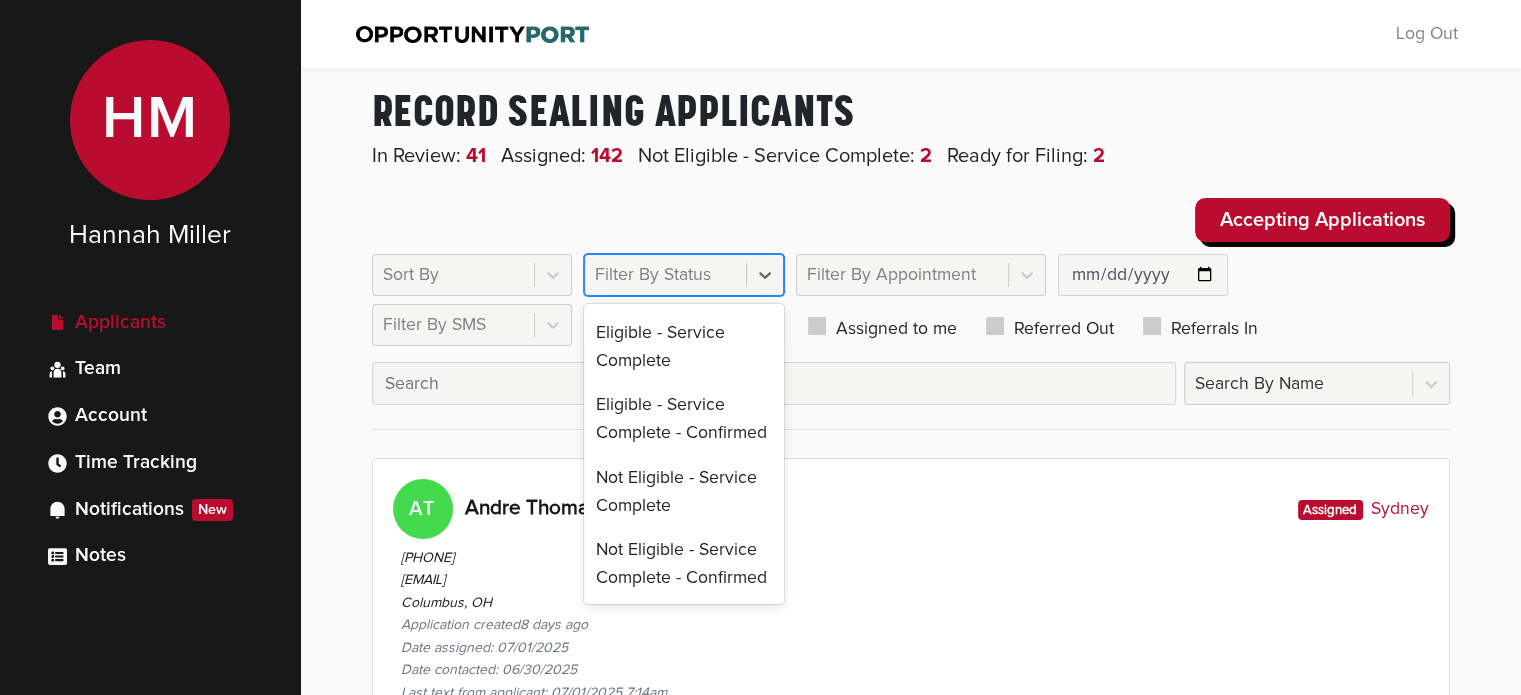 scroll, scrollTop: 551, scrollLeft: 0, axis: vertical 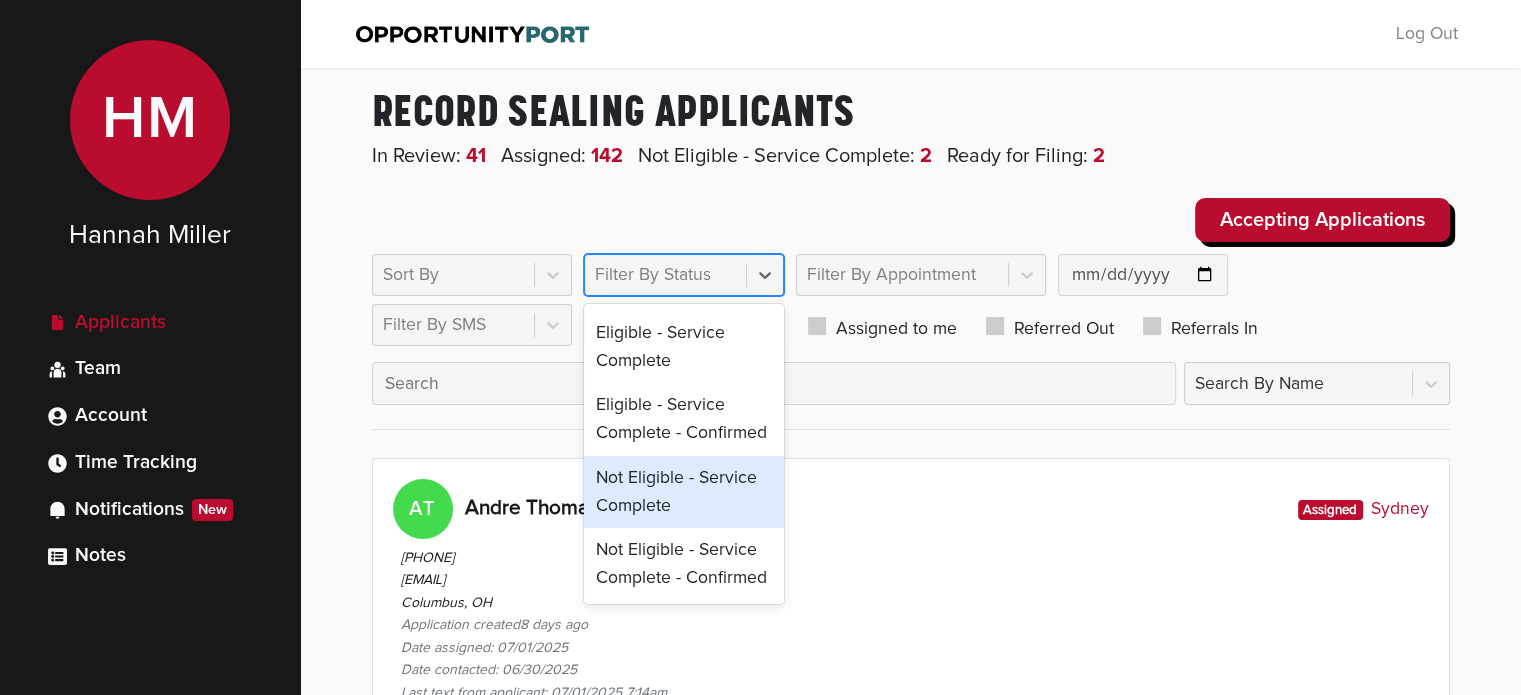 click on "Not Eligible - Service Complete" at bounding box center (684, 492) 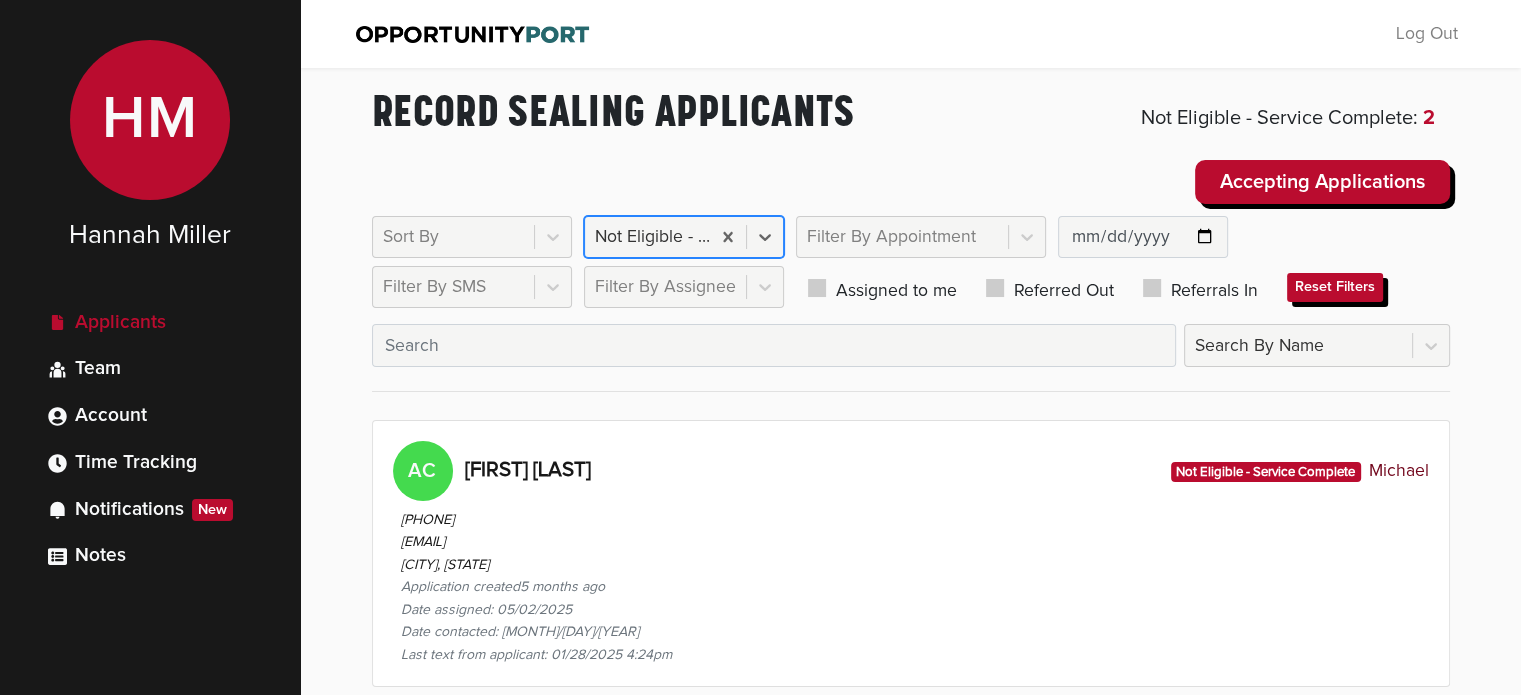 click on "[PHONE] [EMAIL] [CITY], OH Application created  5 months ago Date assigned:   [MONTH]/[DAY]/[YEAR] Date contacted:   [MONTH]/[DAY]/[YEAR] Last text from applicant:   [MONTH]/[DAY]/[YEAR] [HOUR]:[MINUTE][AM/PM]" at bounding box center [911, 584] 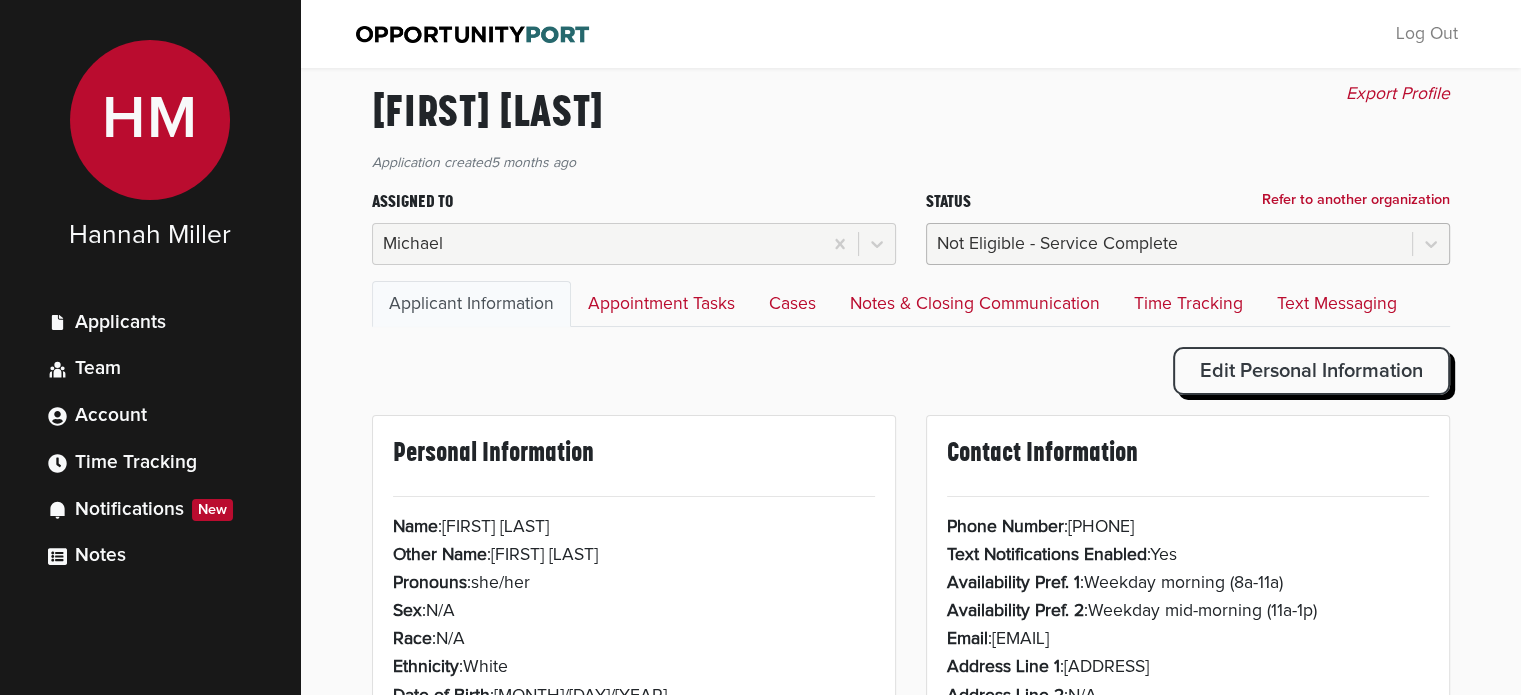 click on "Not Eligible - Service Complete" at bounding box center (413, 244) 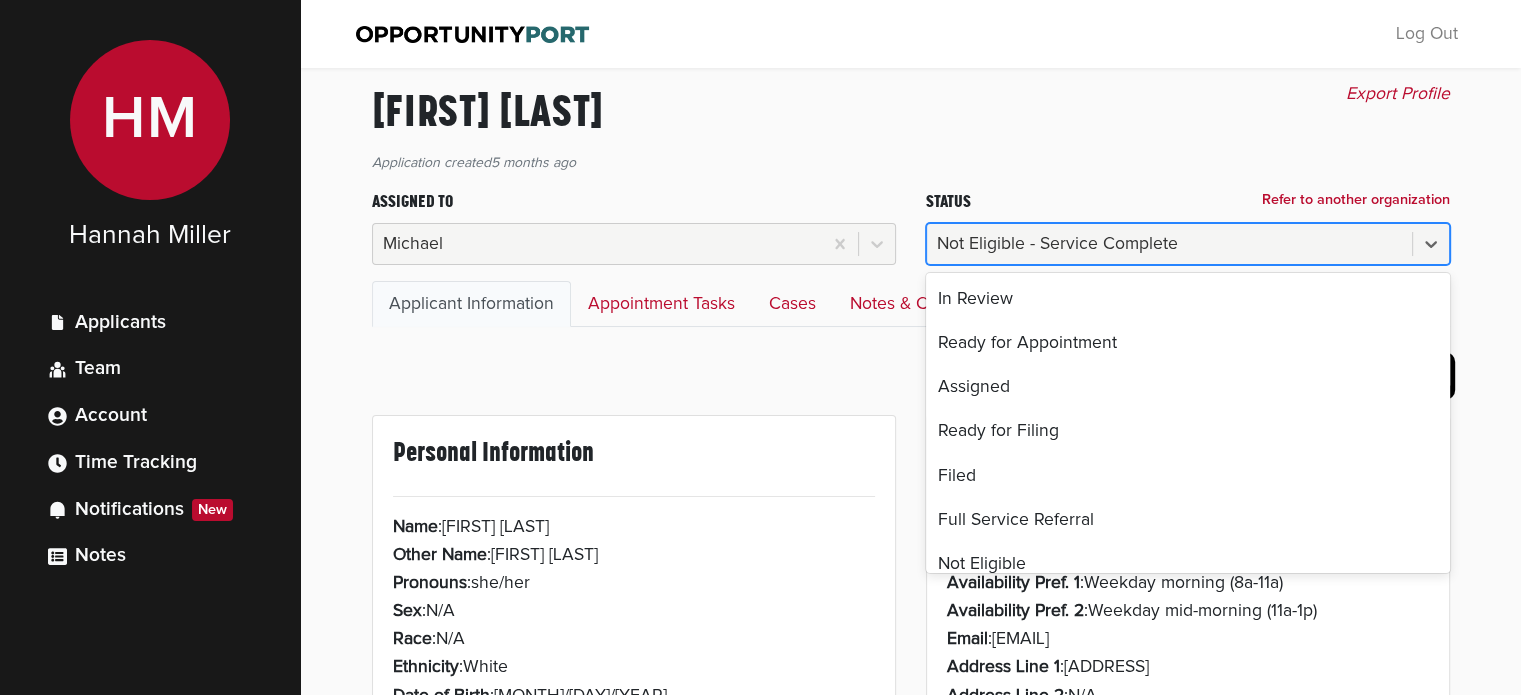 scroll, scrollTop: 281, scrollLeft: 0, axis: vertical 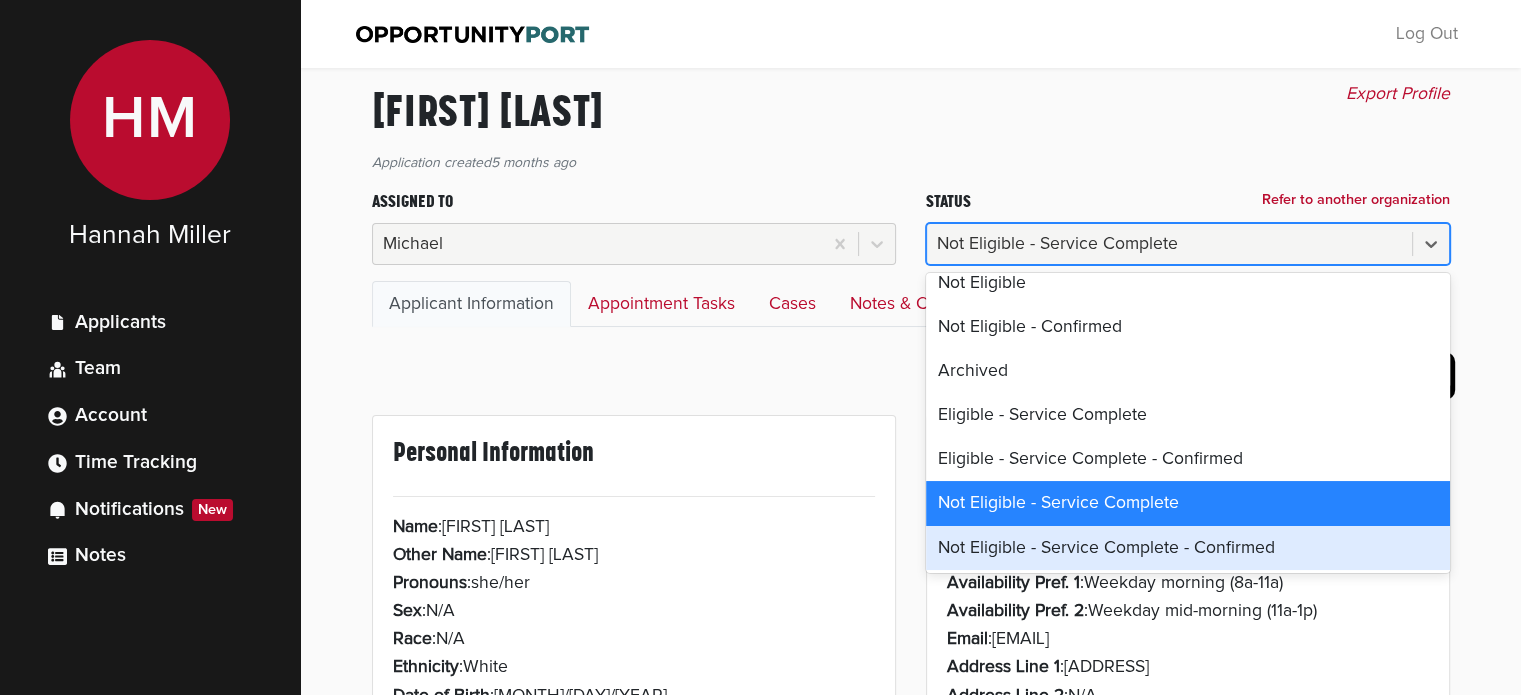 click on "Not Eligible - Service Complete - Confirmed" at bounding box center [1188, 548] 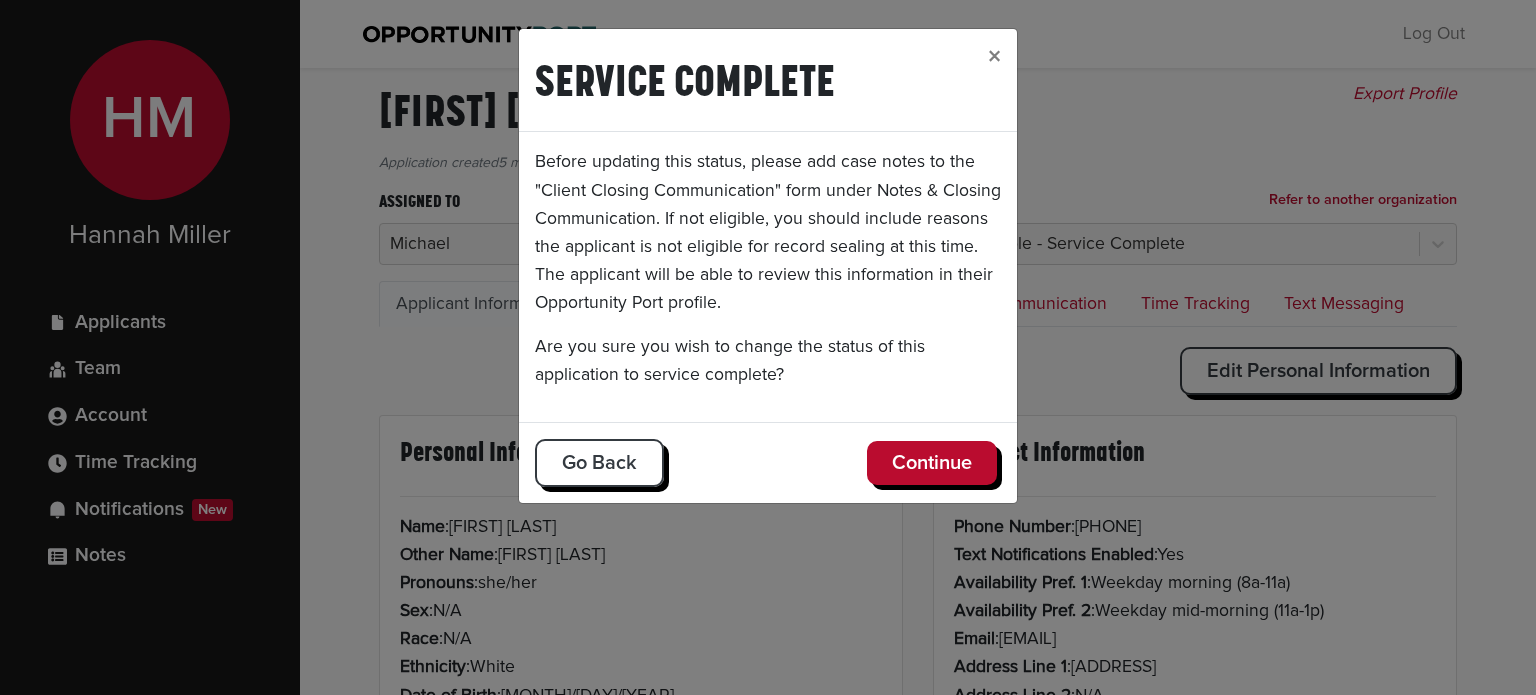 click on "Go Back Continue" at bounding box center (768, 462) 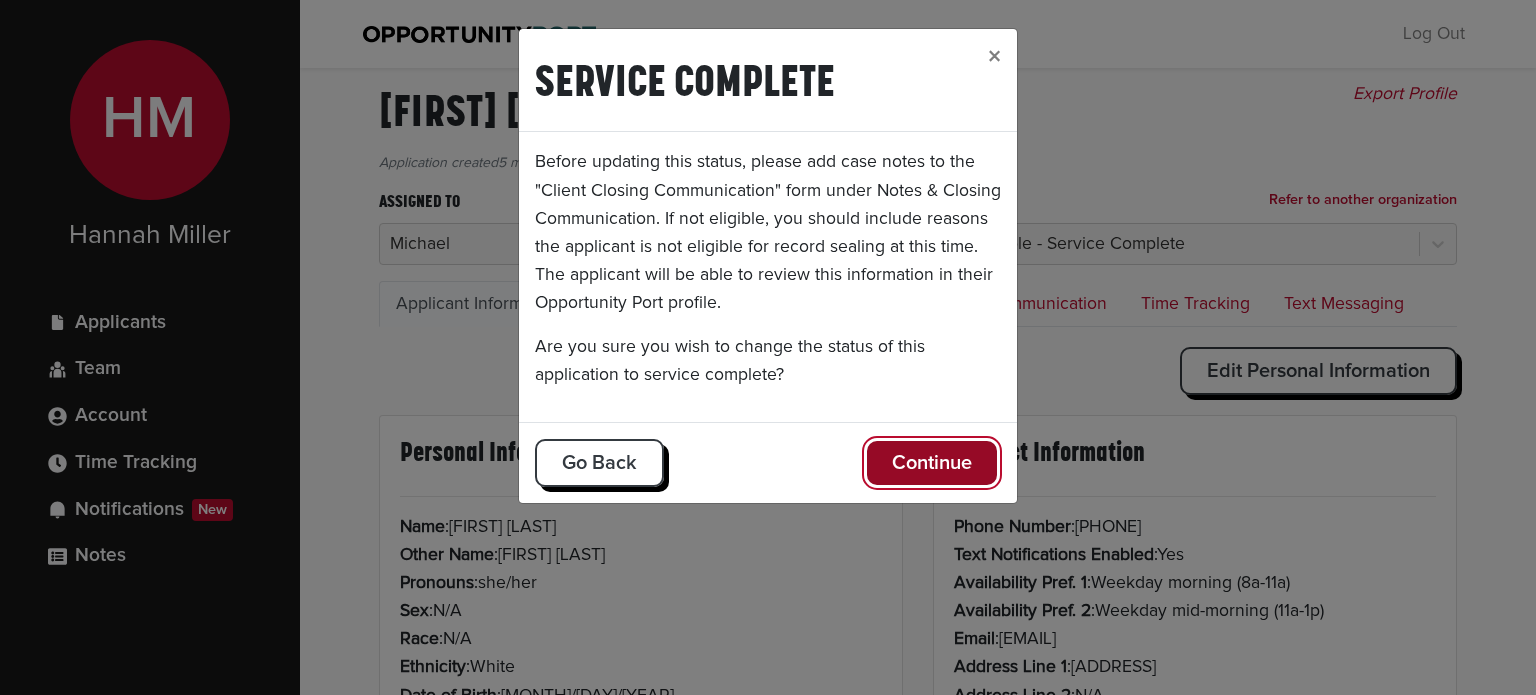click on "Continue" at bounding box center (932, 463) 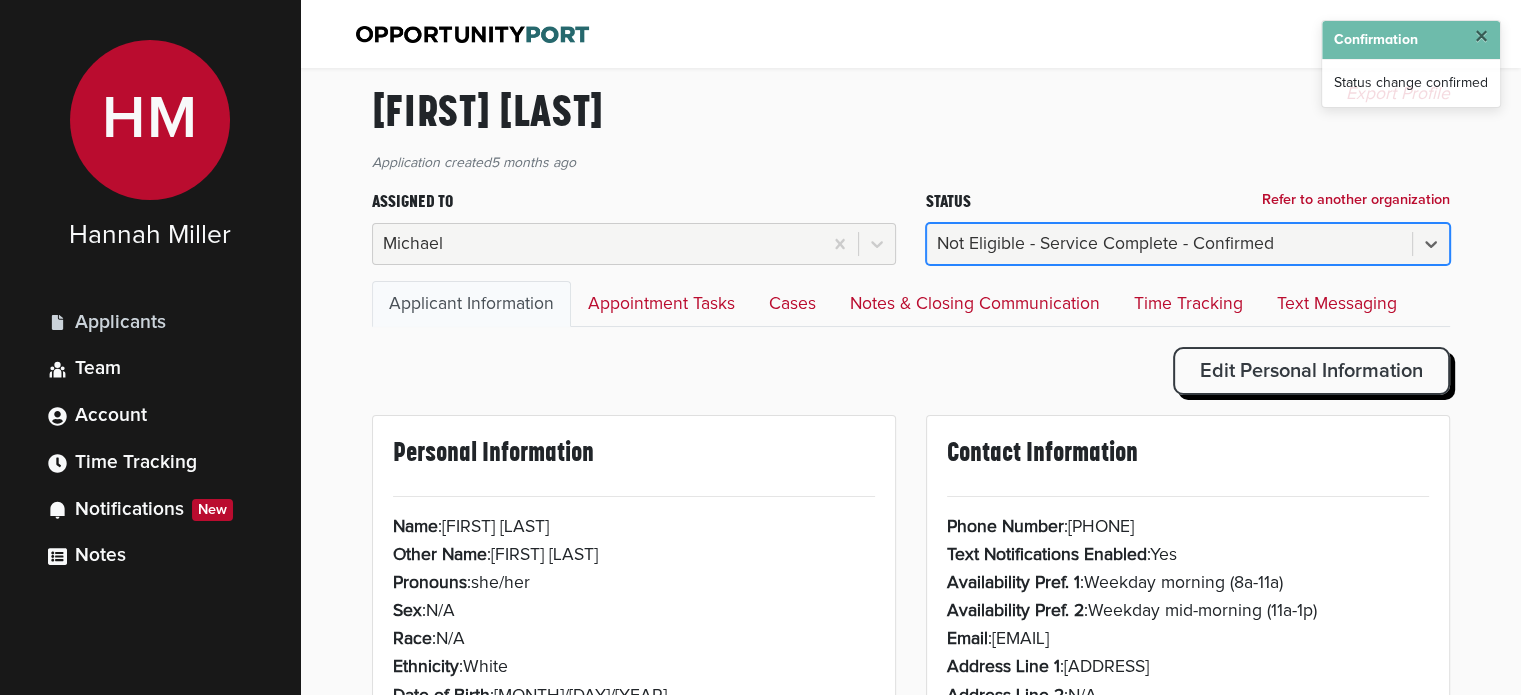 click on "Applicants" at bounding box center (120, 323) 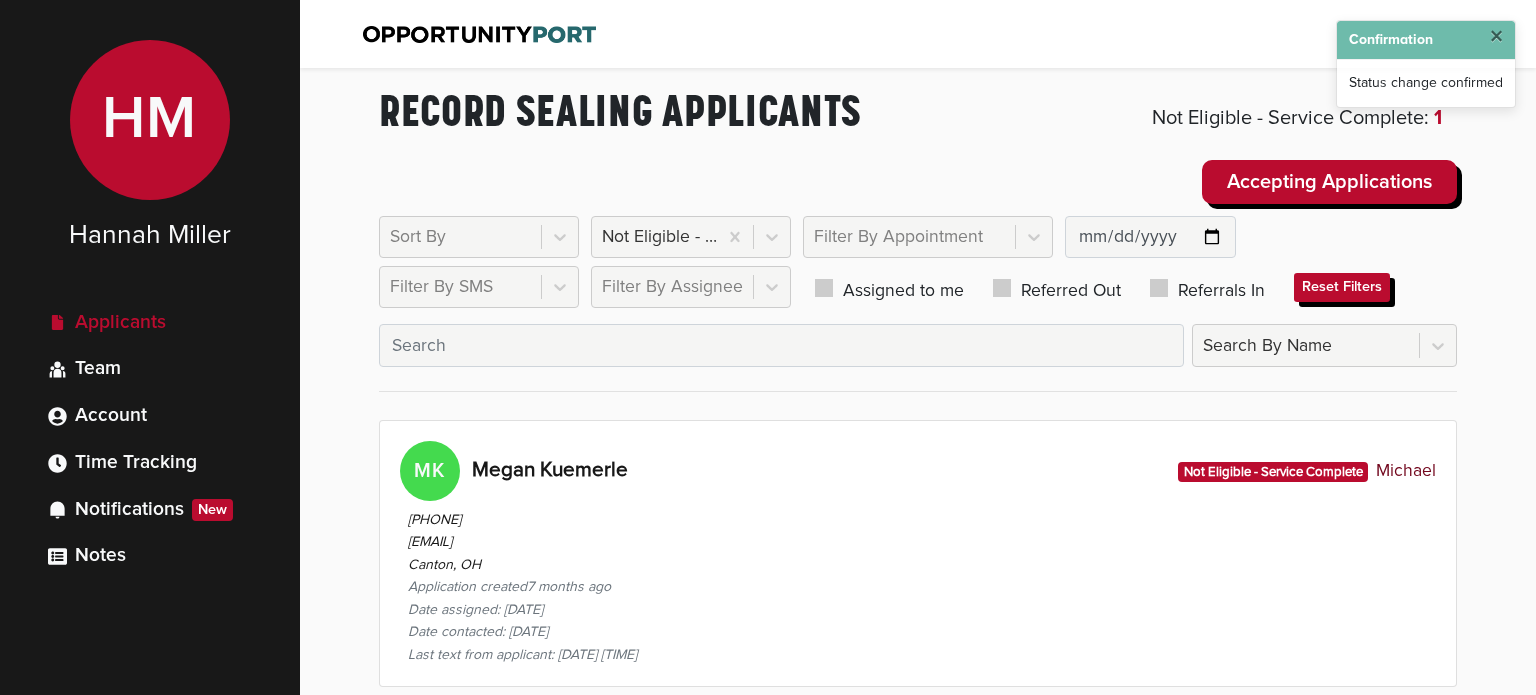 click on "[TITLE] [LAST] Not Eligible - Service Complete [FIRST]" at bounding box center (918, 471) 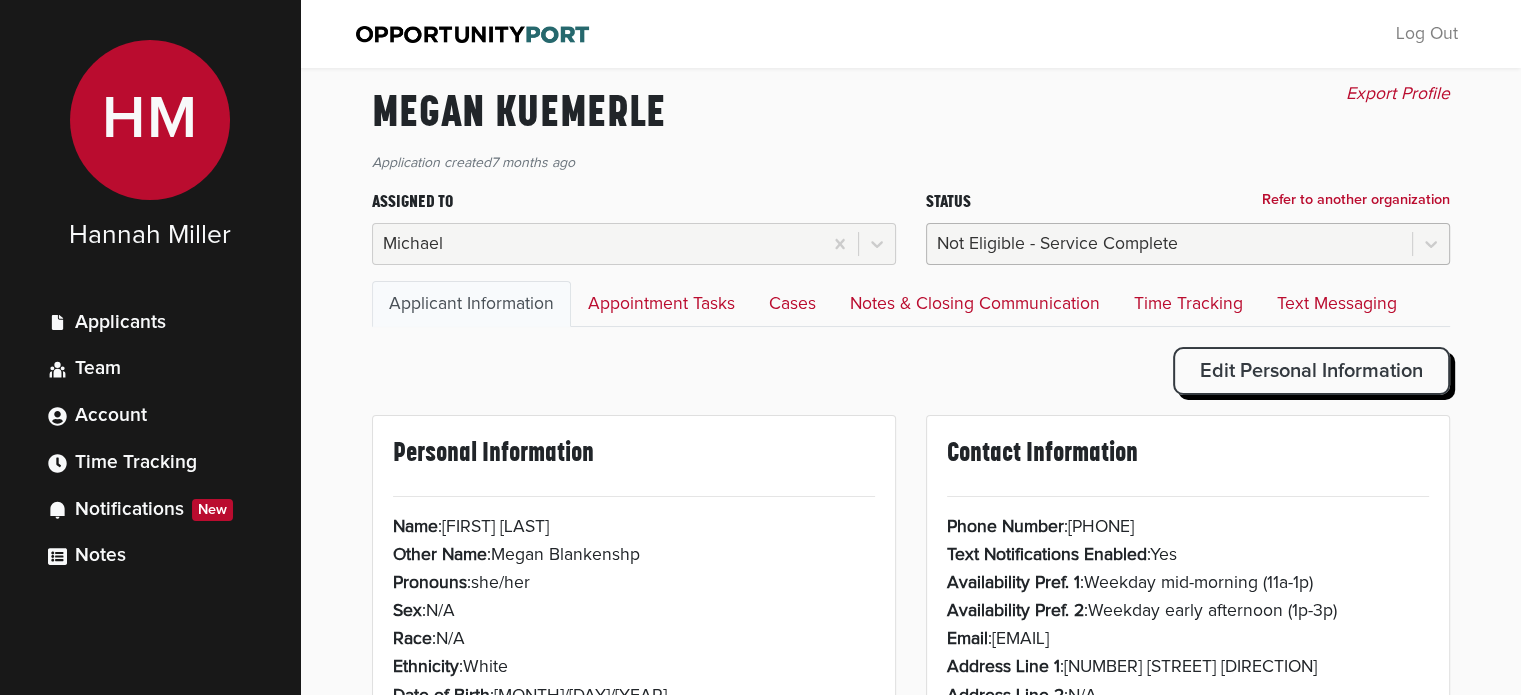 click on "Not Eligible - Service Complete" at bounding box center [413, 244] 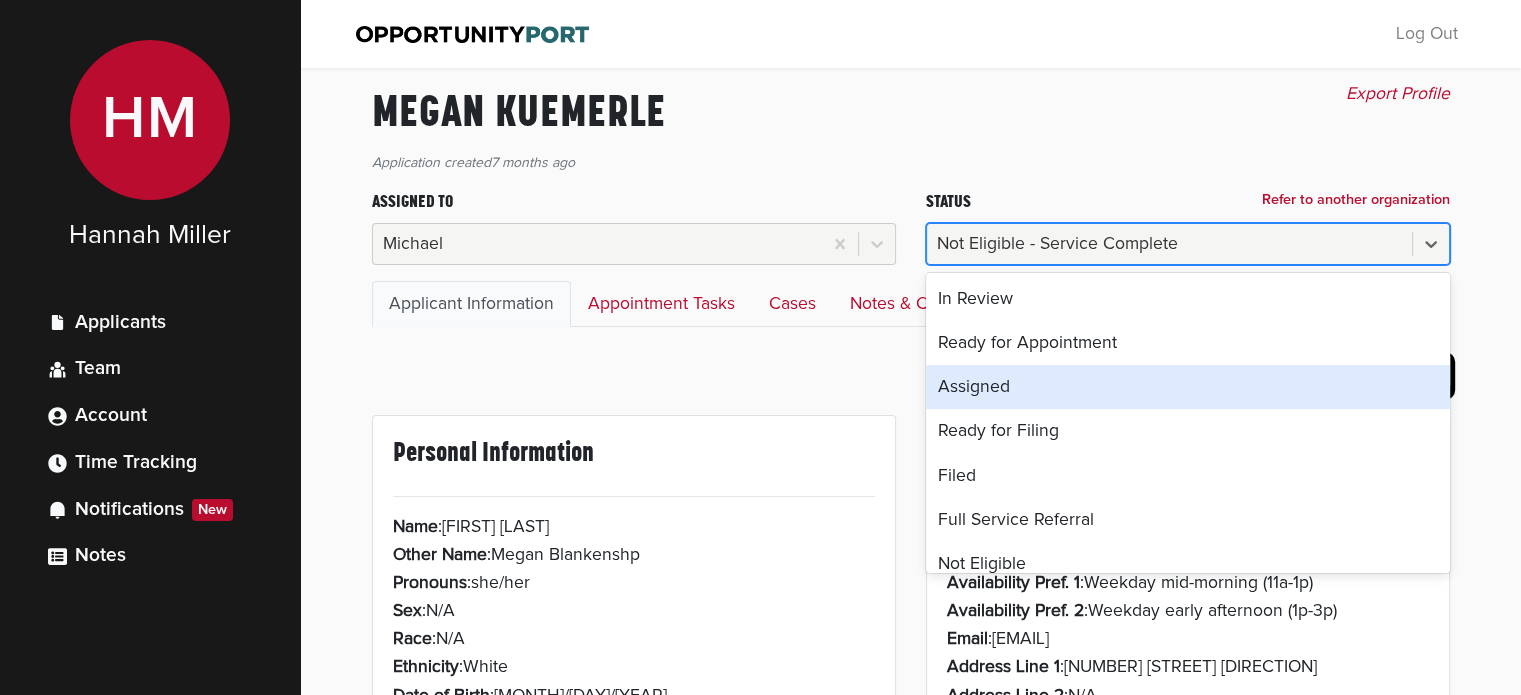 scroll, scrollTop: 281, scrollLeft: 0, axis: vertical 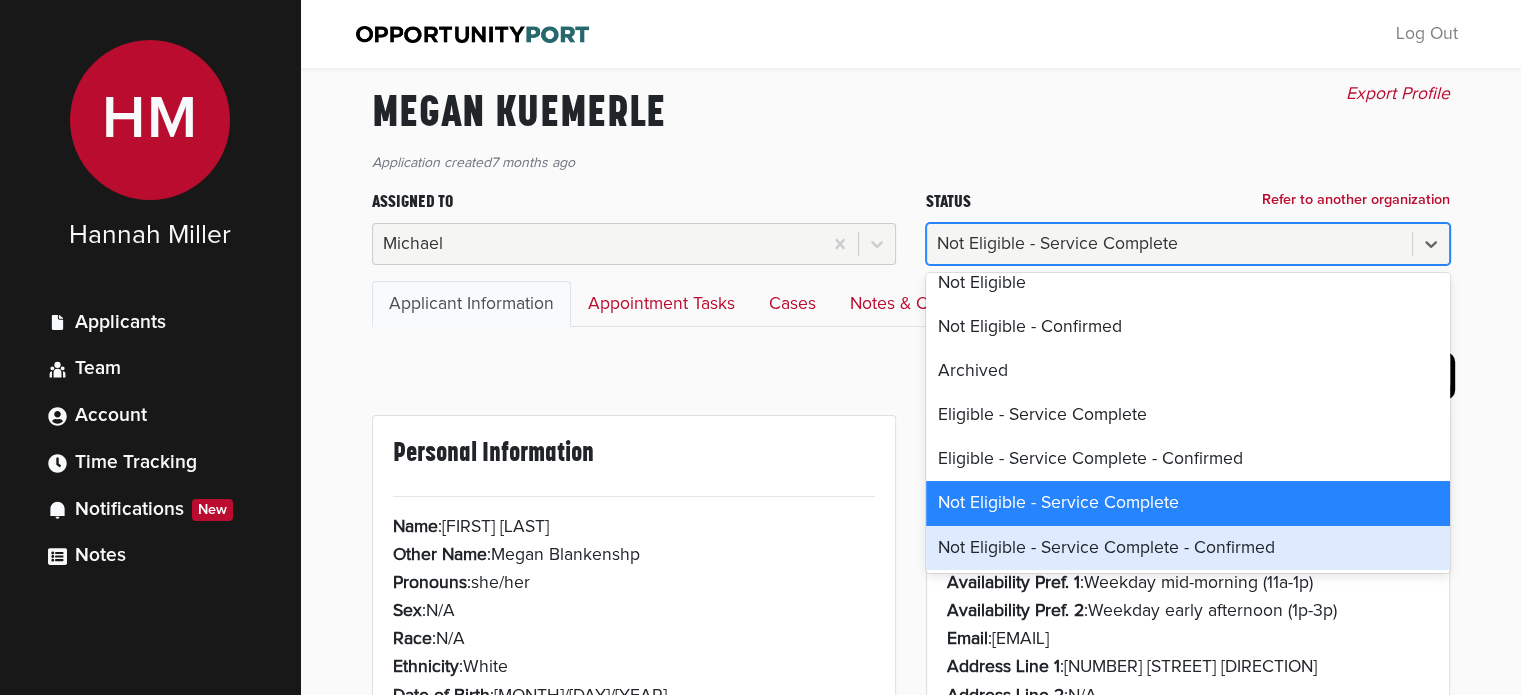 click on "Not Eligible - Service Complete - Confirmed" at bounding box center (1188, 548) 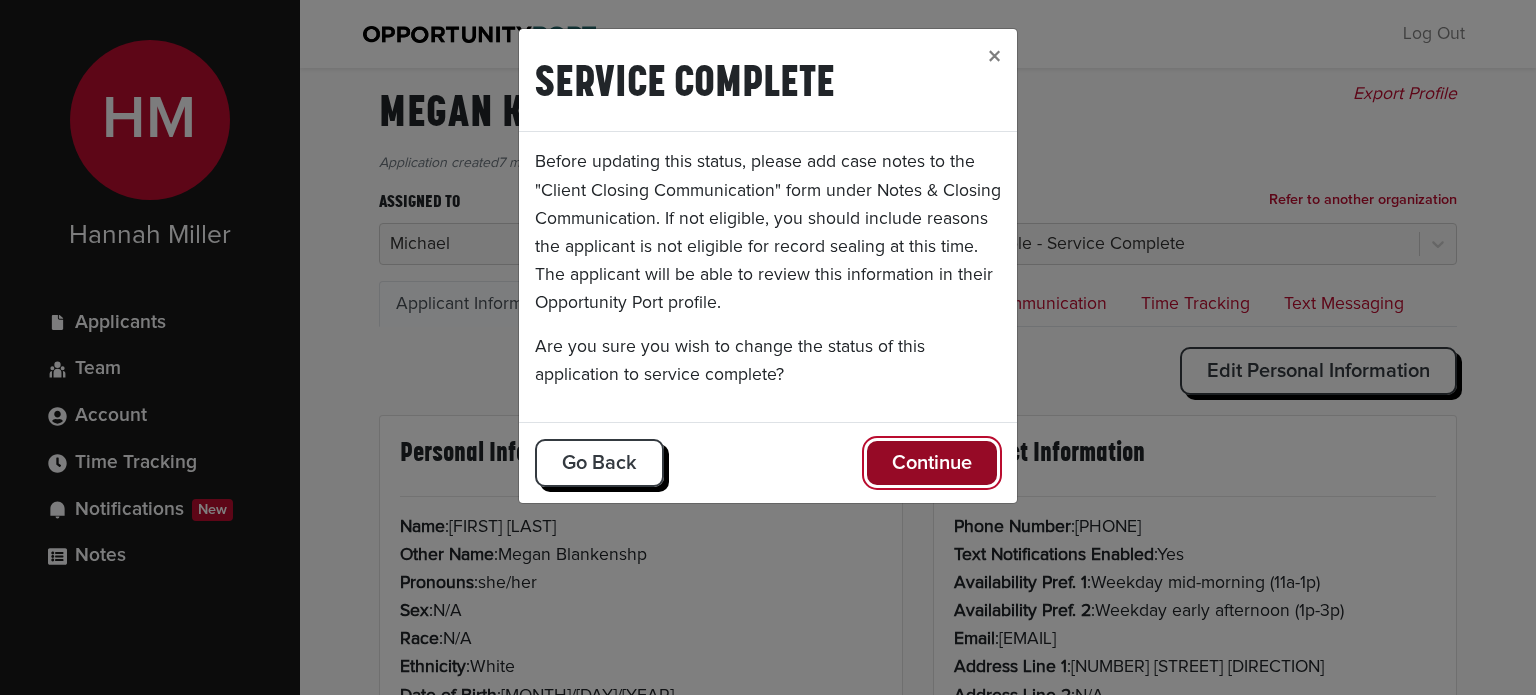 click on "Continue" at bounding box center [932, 463] 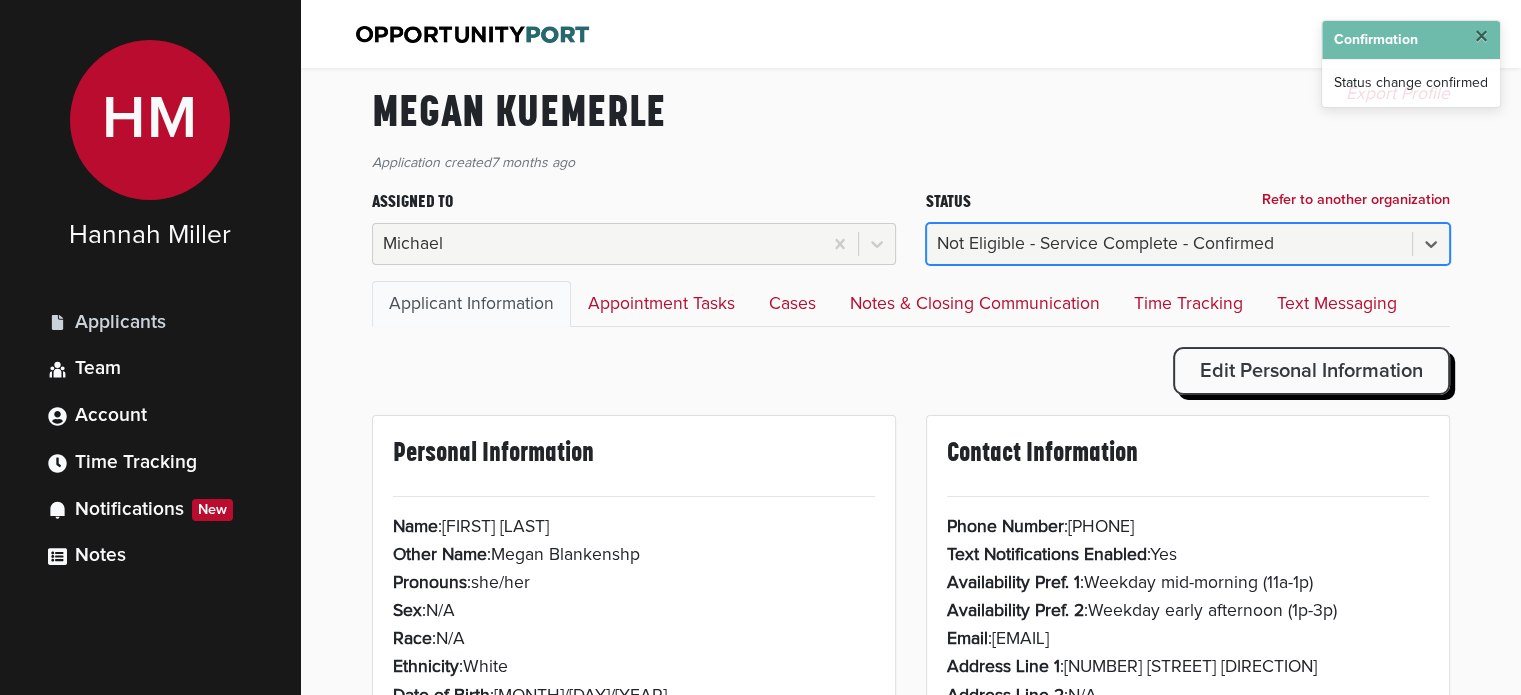 click on "Applicants" at bounding box center [120, 323] 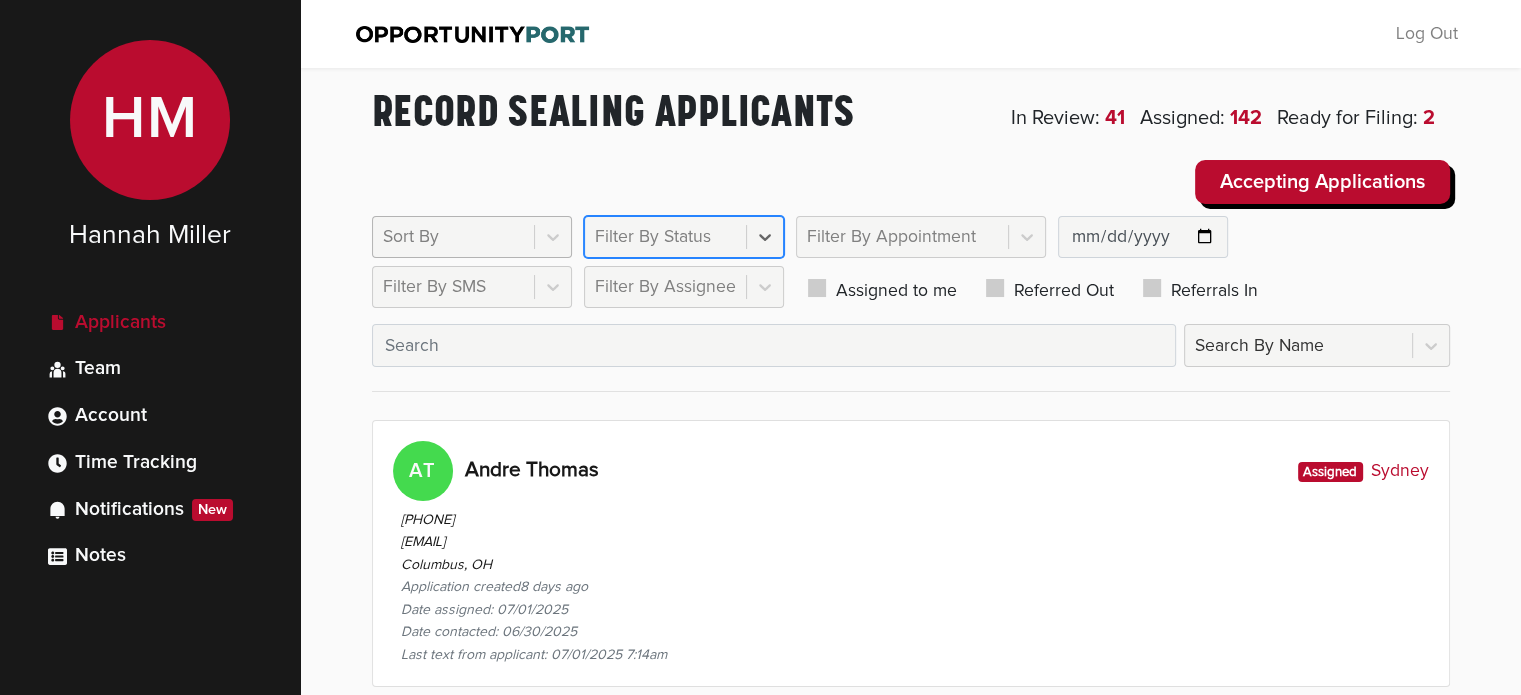 click on "Sort By" at bounding box center (453, 237) 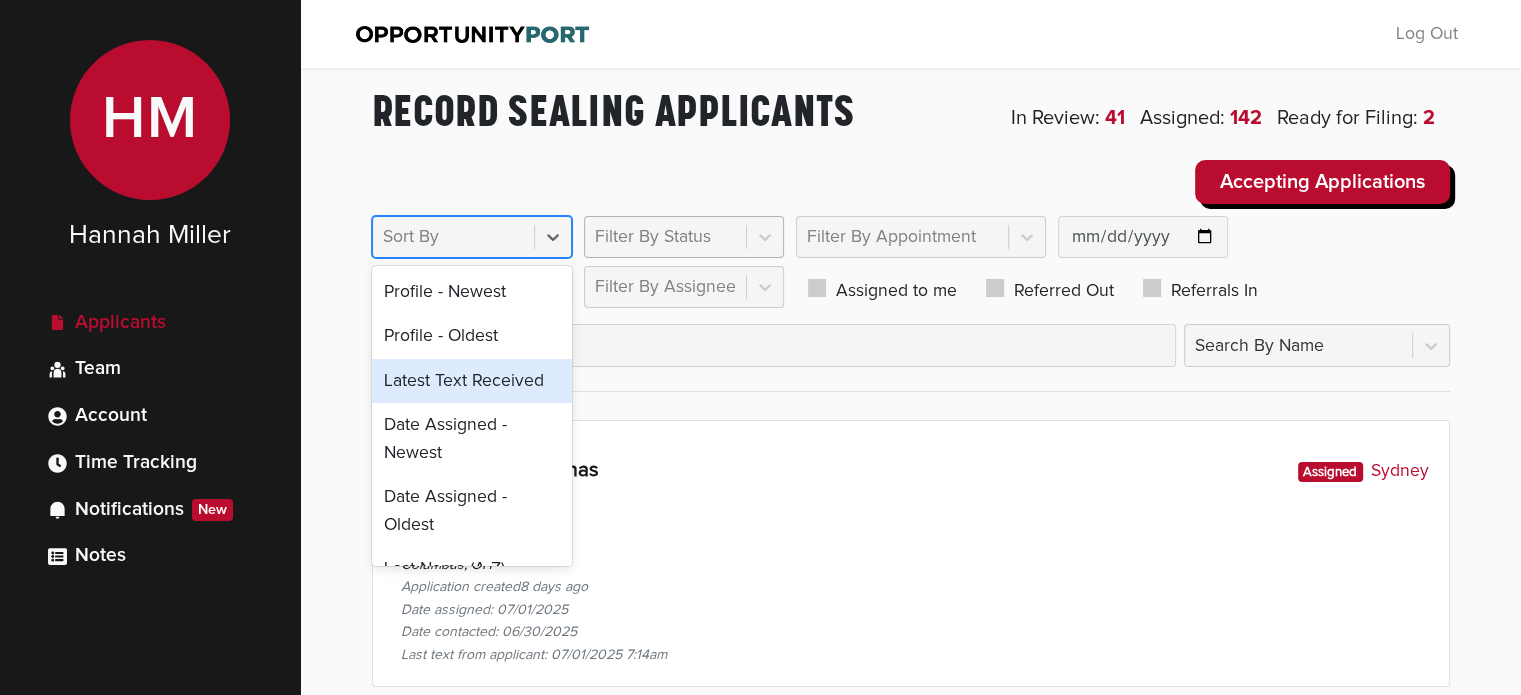 click on "Latest Text Received" at bounding box center [472, 381] 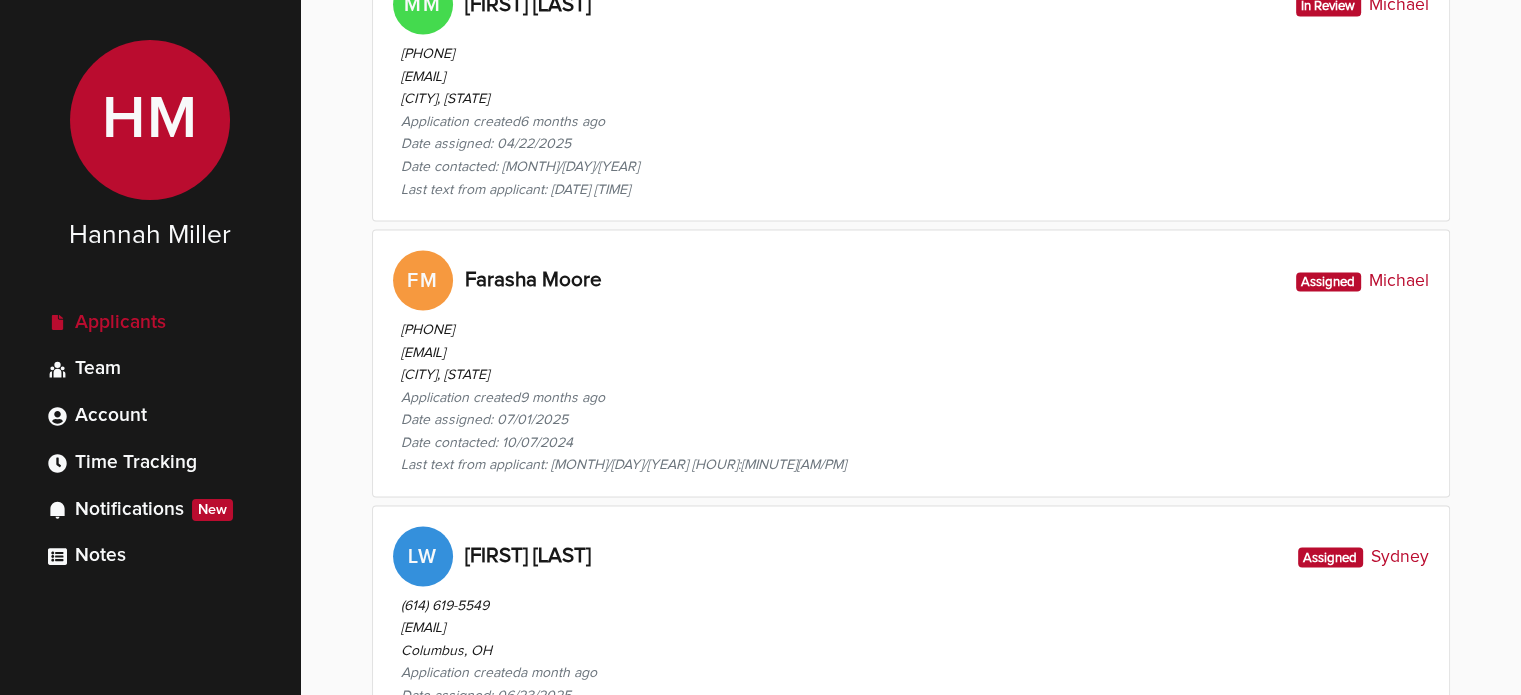 scroll, scrollTop: 3795, scrollLeft: 0, axis: vertical 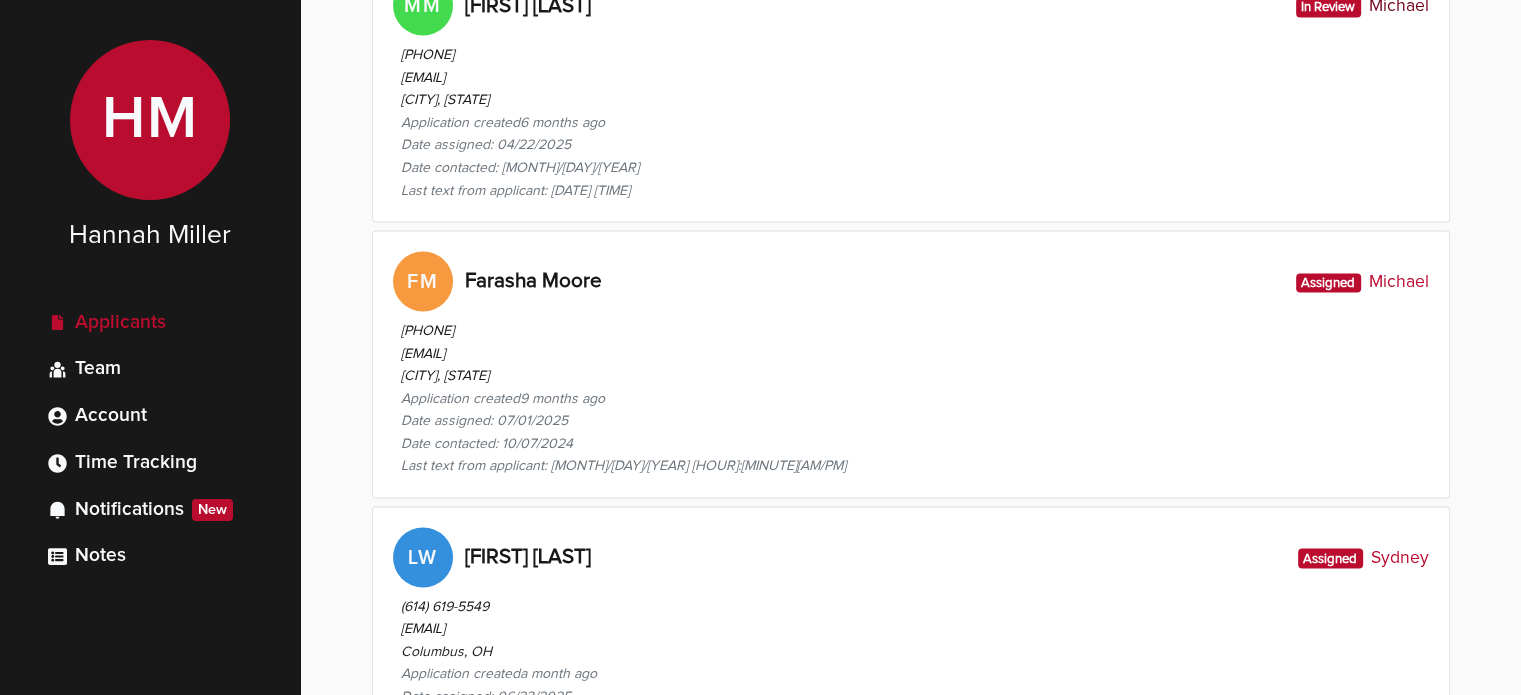 click on "[PHONE] [EMAIL] [CITY], OH Application created  6 months ago Date assigned:   [MONTH]/[DAY]/[YEAR] Date contacted:   [MONTH]/[DAY]/[YEAR] Last text from applicant:   [MONTH]/[DAY]/[YEAR] [HOUR]:[MINUTE][AM/PM]" at bounding box center (911, 118) 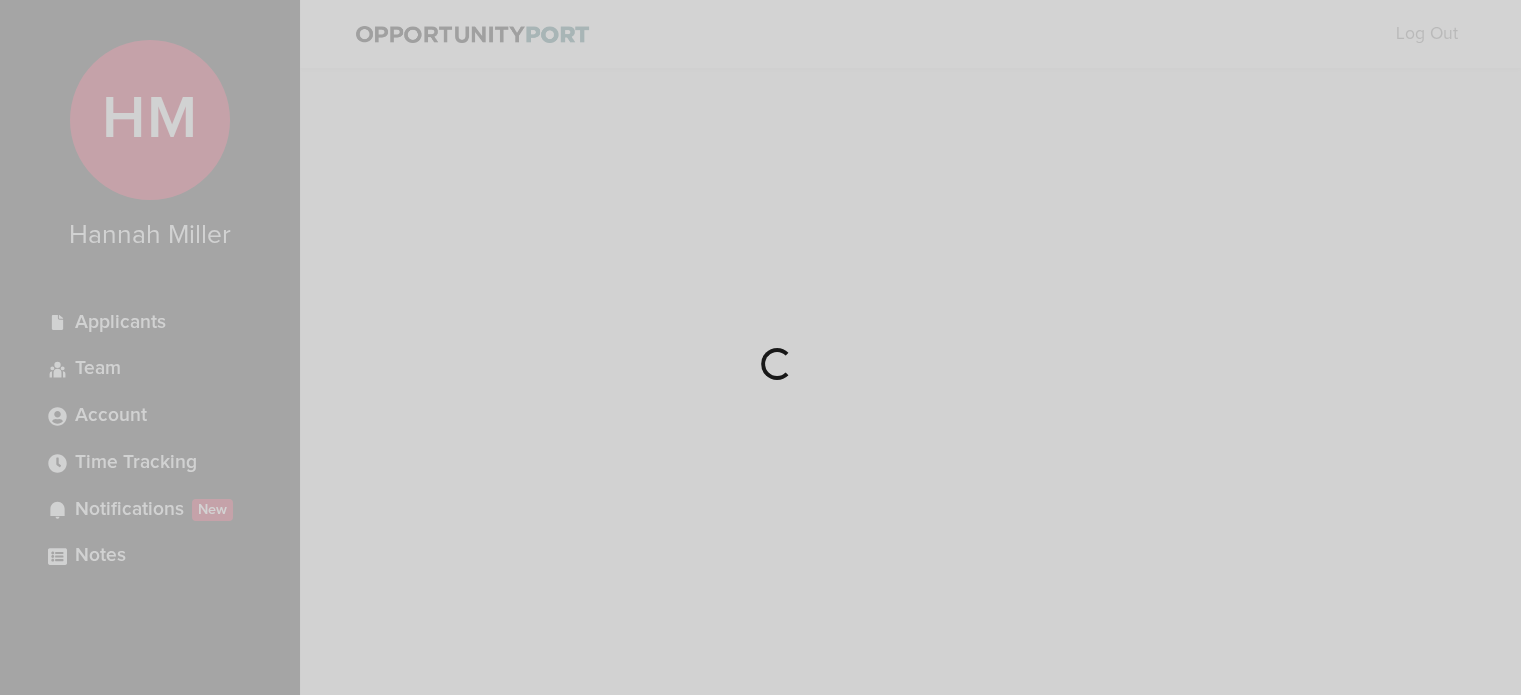 scroll, scrollTop: 0, scrollLeft: 0, axis: both 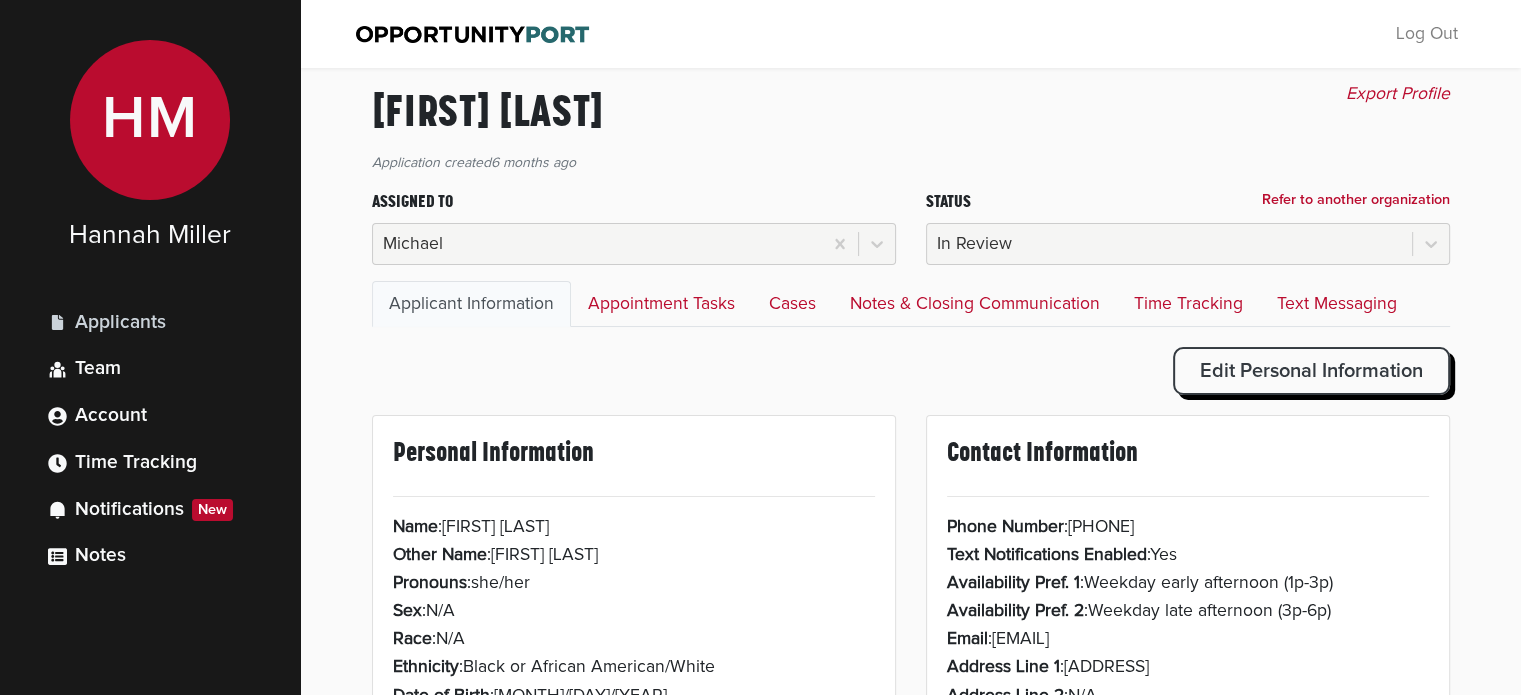 click on "Applicants" at bounding box center [120, 323] 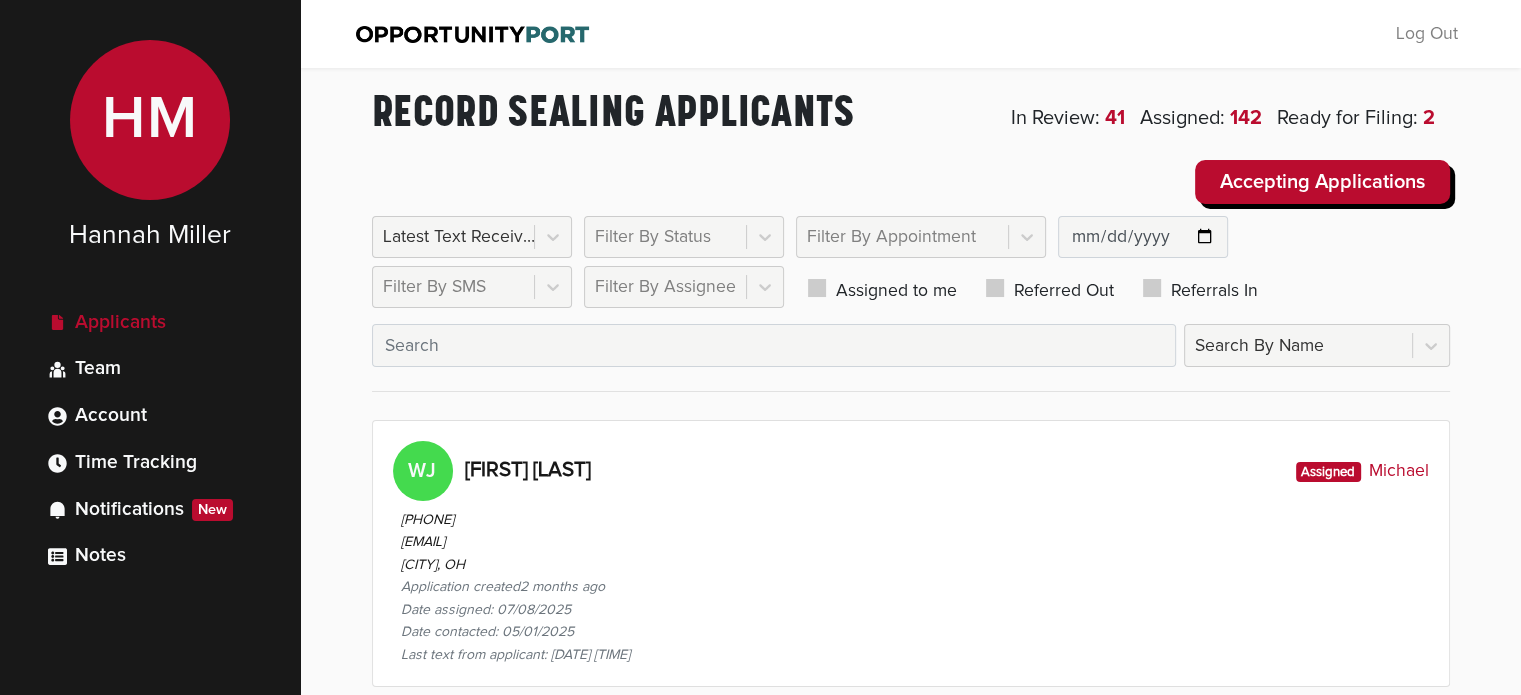 click on "Applicants" at bounding box center [120, 323] 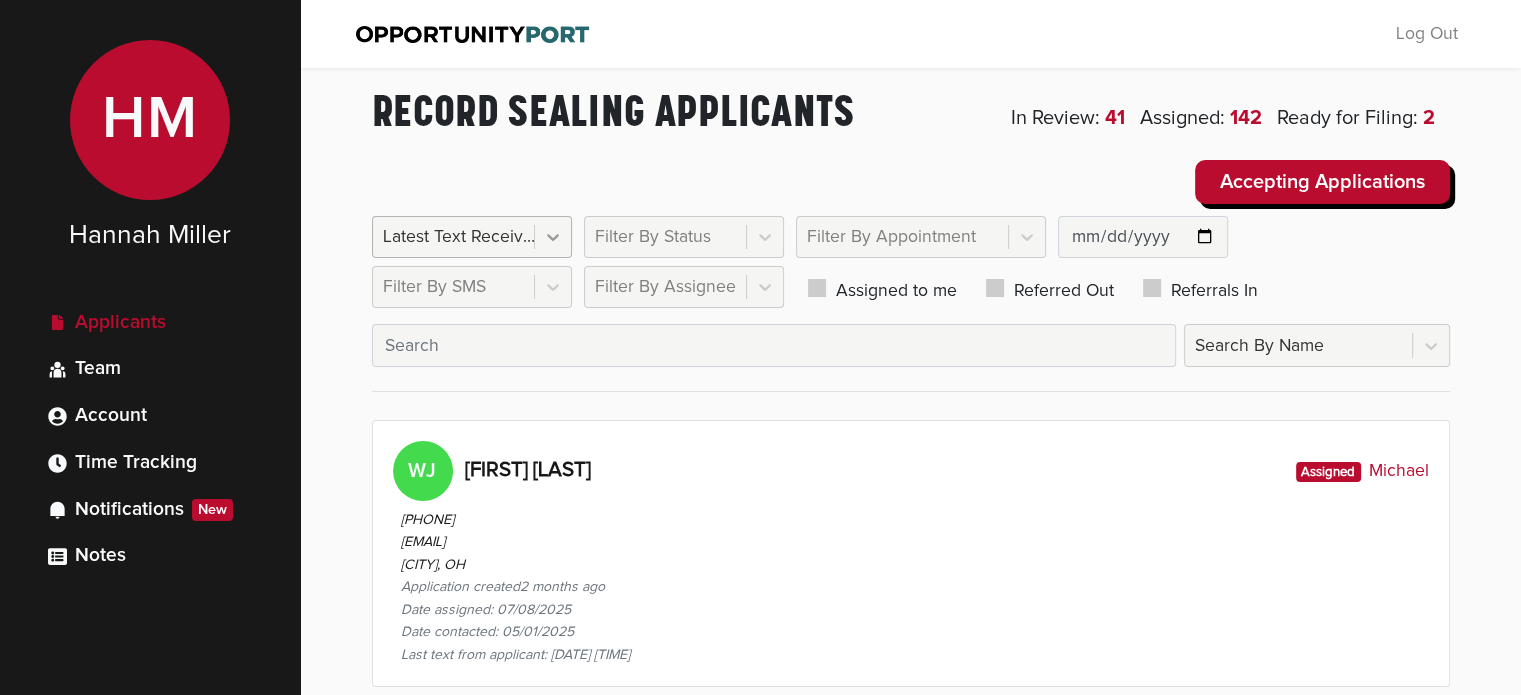 click at bounding box center (553, 237) 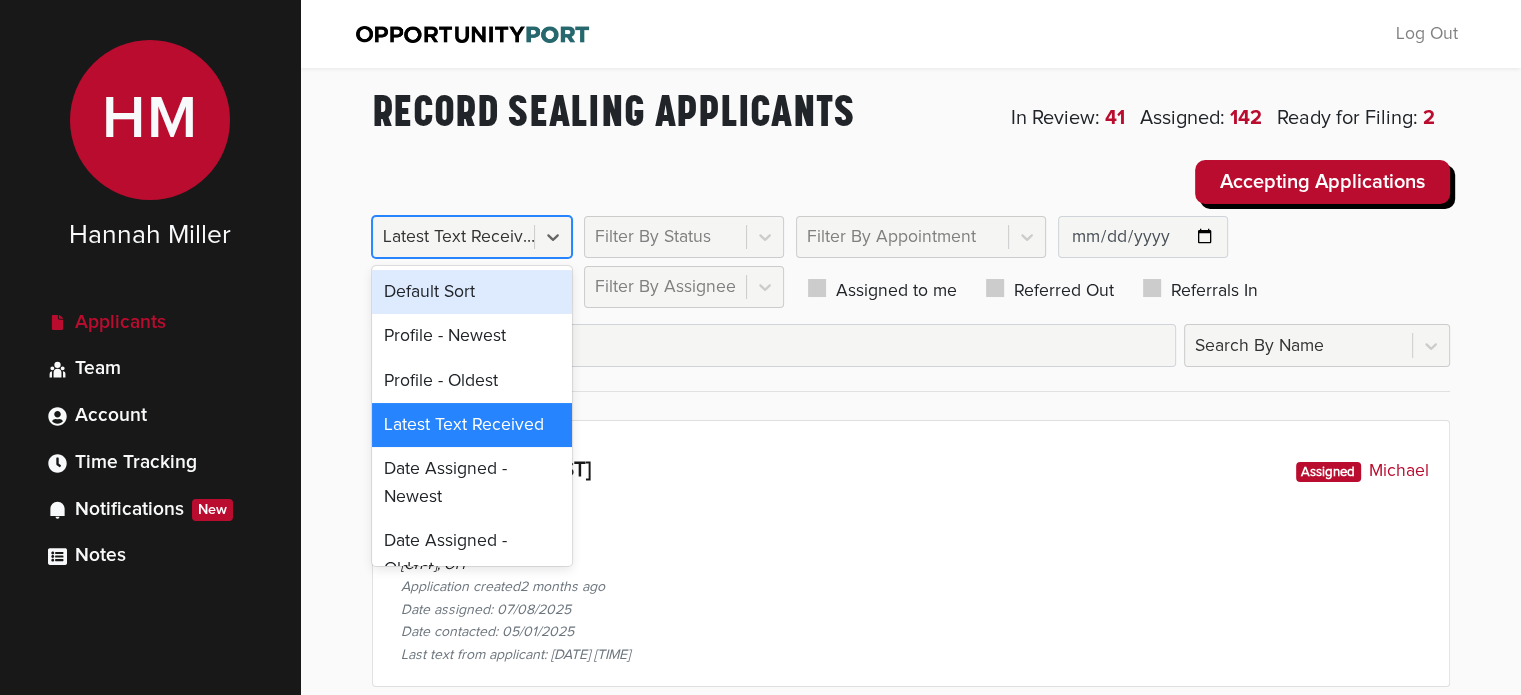 click on "Default Sort" at bounding box center (472, 292) 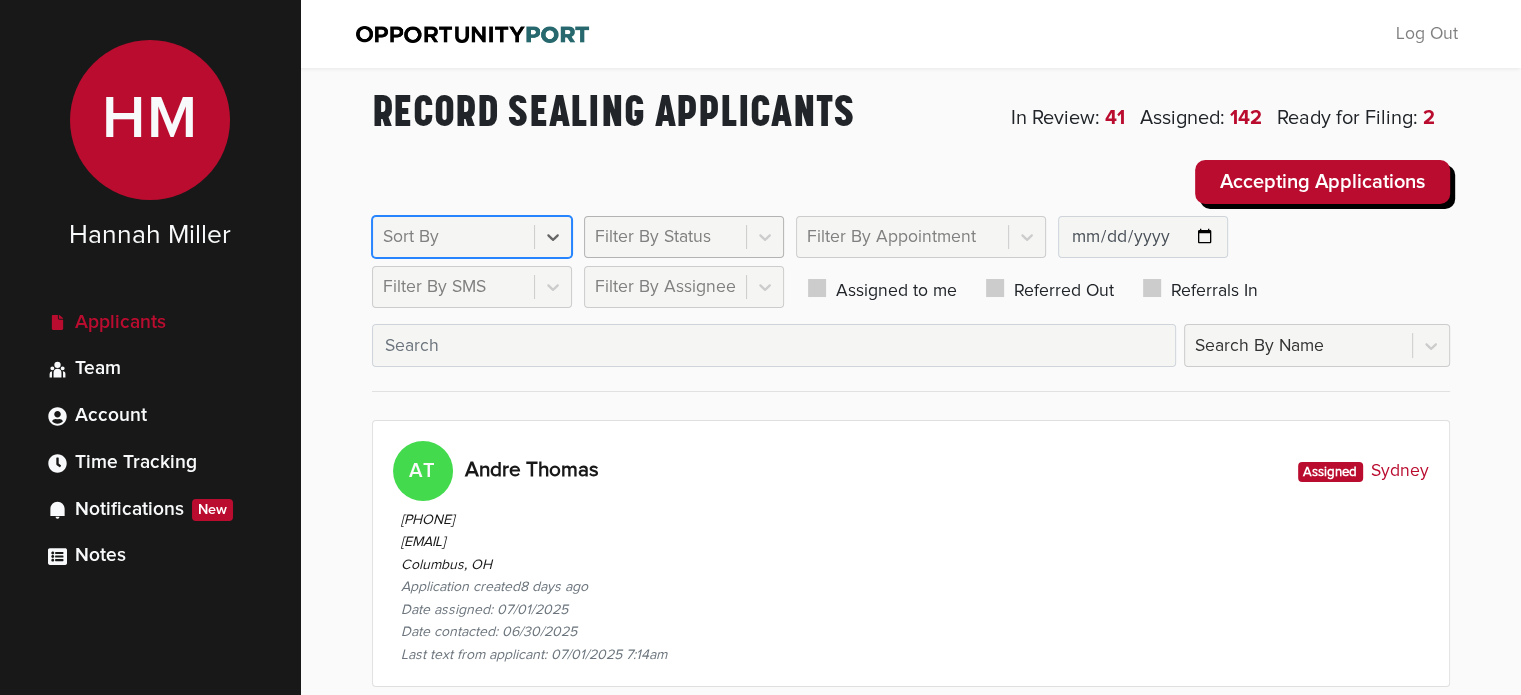 click on "Filter By Status" at bounding box center (653, 237) 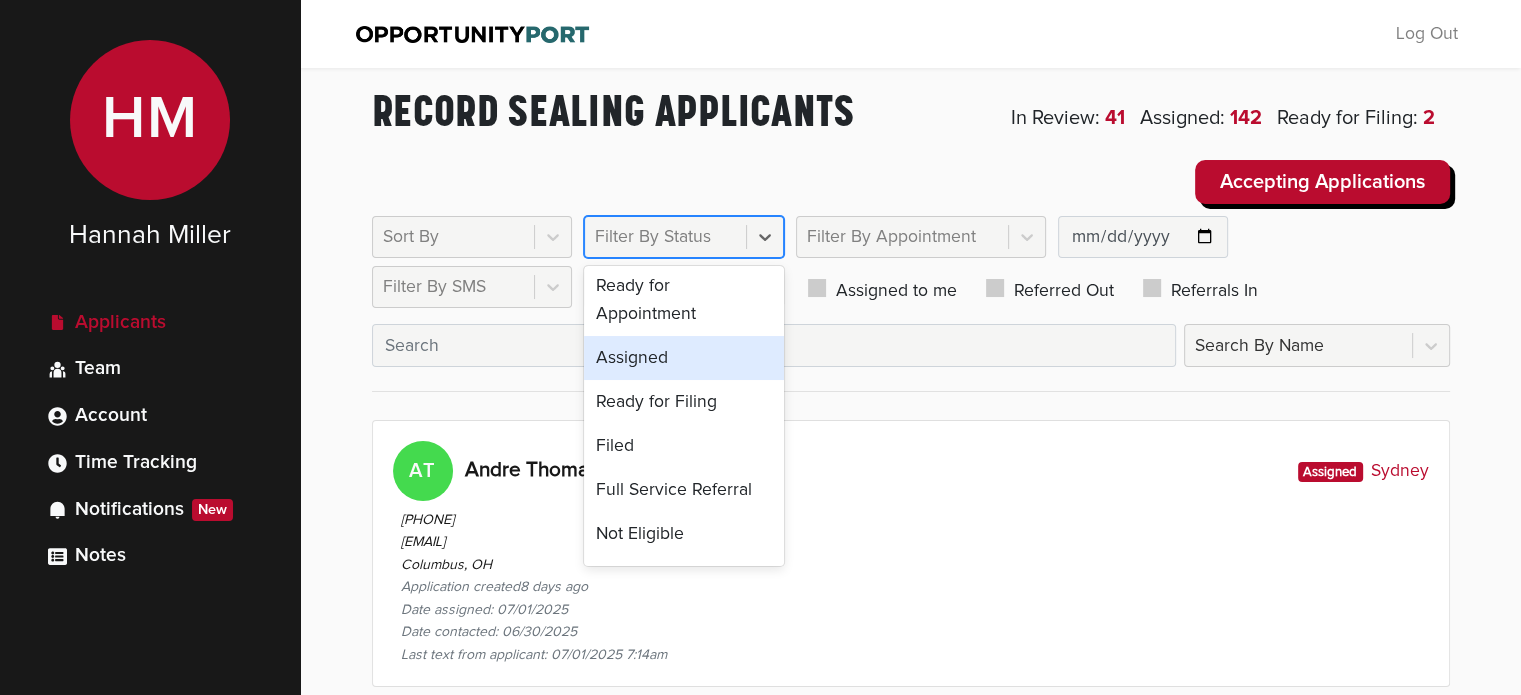 scroll, scrollTop: 96, scrollLeft: 0, axis: vertical 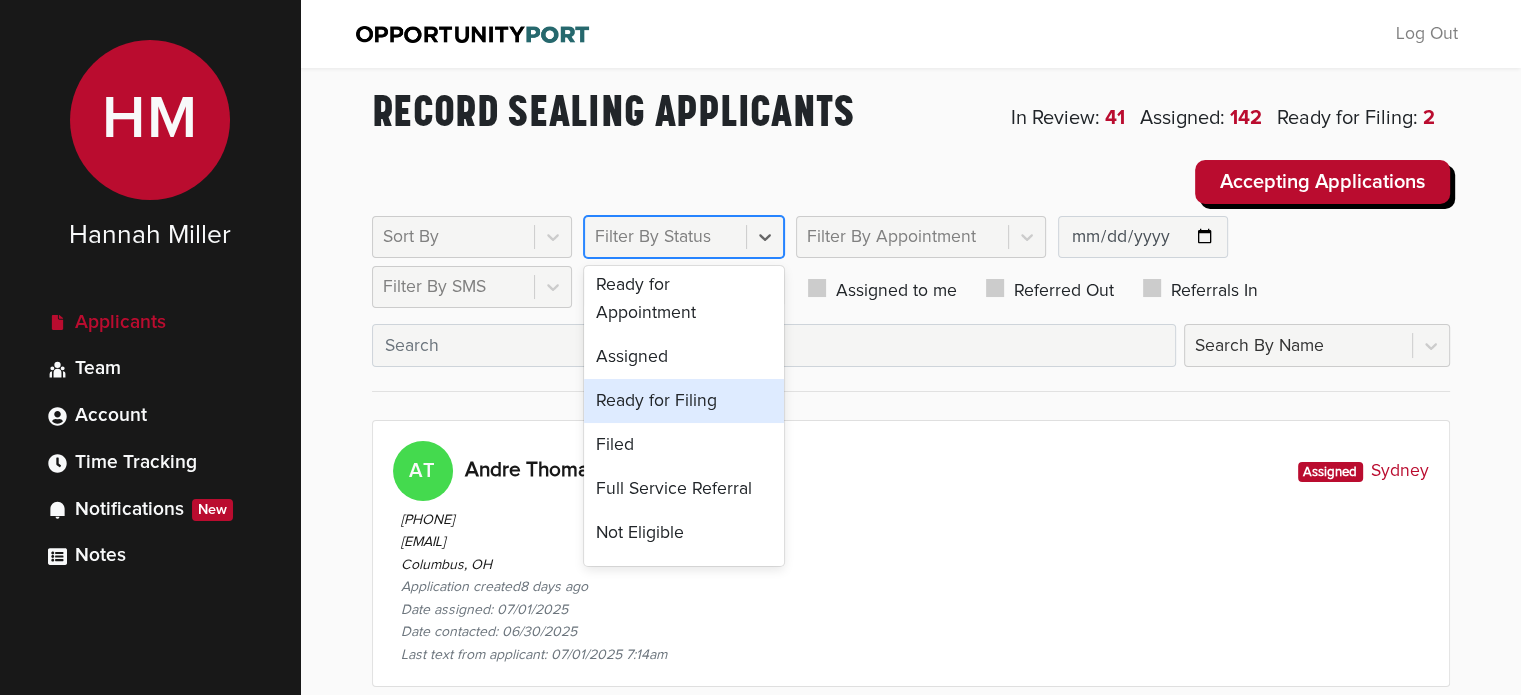 click on "Ready for Filing" at bounding box center (684, 401) 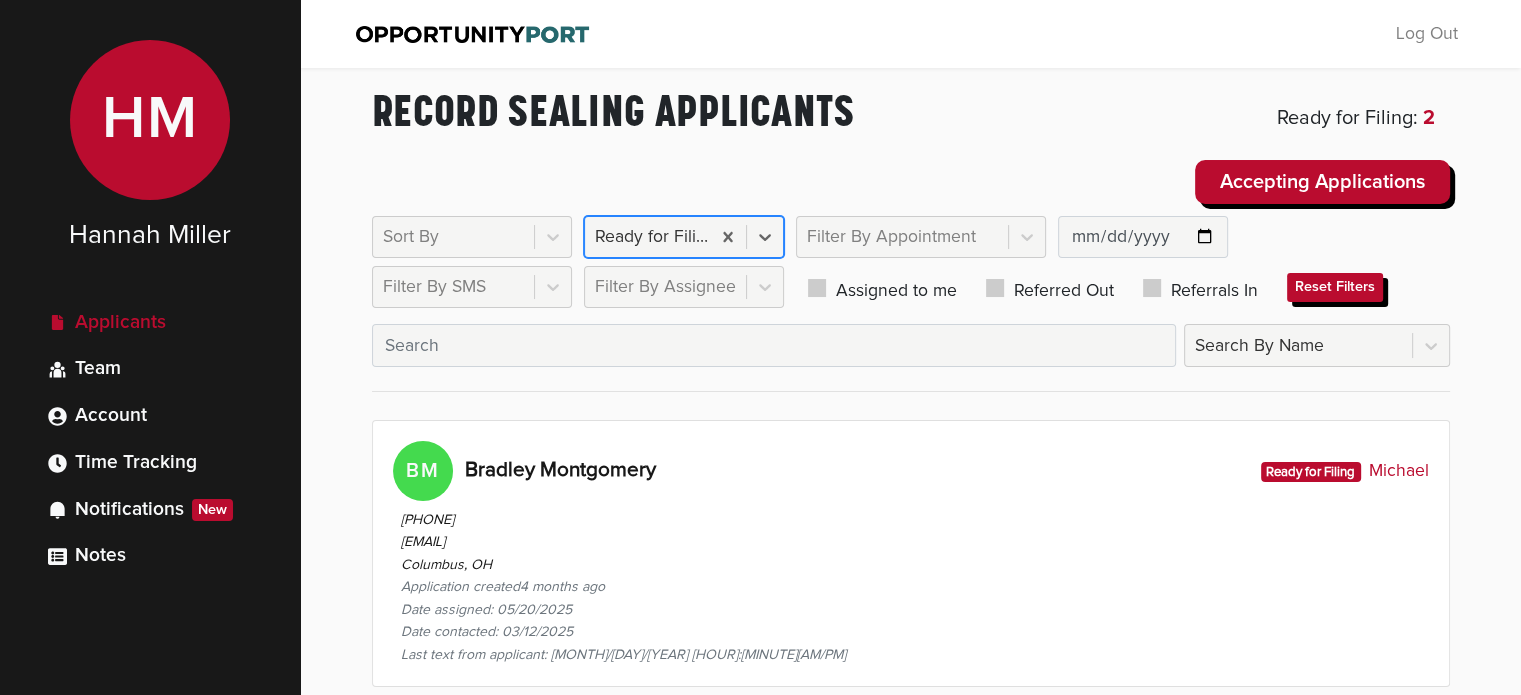 scroll, scrollTop: 296, scrollLeft: 0, axis: vertical 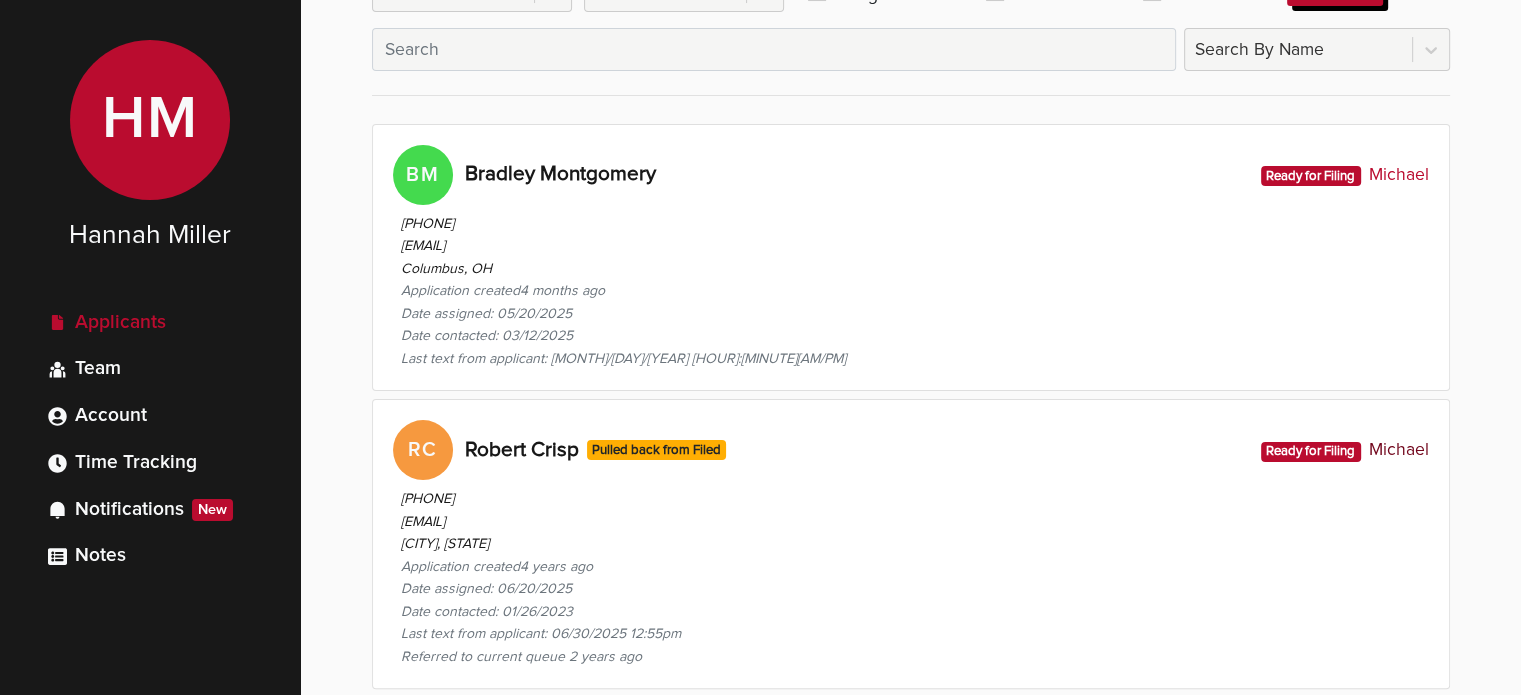 click on "[PHONE] [EMAIL] [CITY], OH Application created  4 years ago Date assigned:   [MONTH]/[DAY]/[YEAR] Date contacted:   [MONTH]/[DAY]/[YEAR] Last text from applicant:   [MONTH]/[DAY]/[YEAR] [HOUR]:[MINUTE][AM/PM]  Referred to current queue 2 years ago" at bounding box center (911, 574) 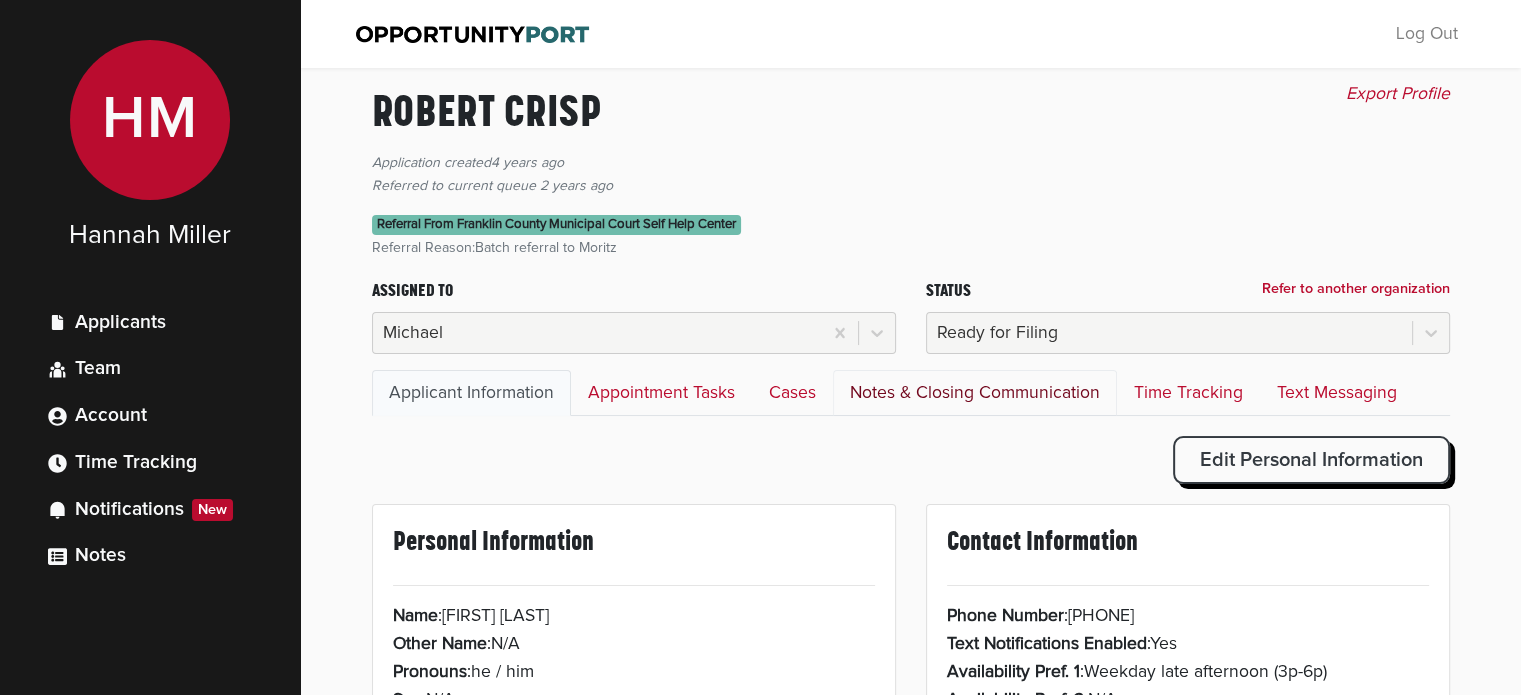 click on "Notes & Closing Communication" at bounding box center (975, 393) 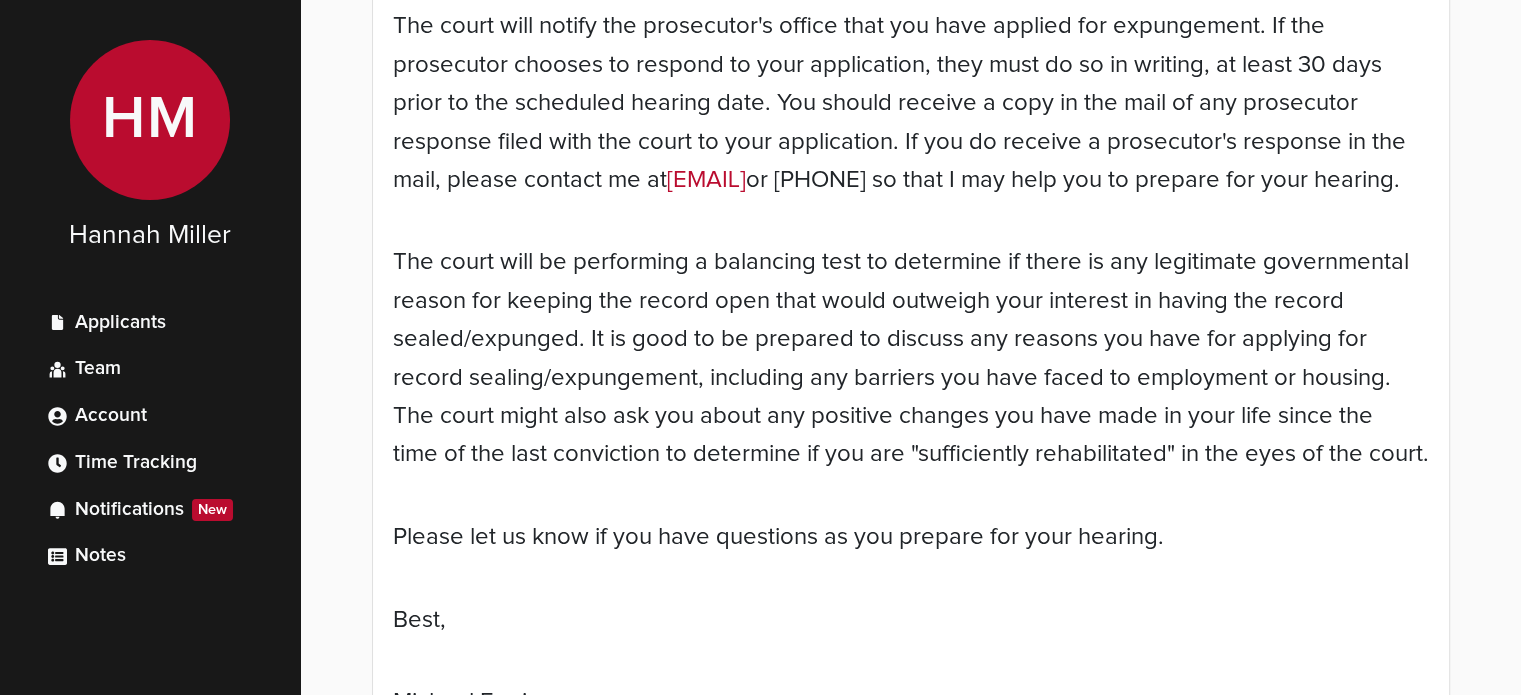 scroll, scrollTop: 1204, scrollLeft: 0, axis: vertical 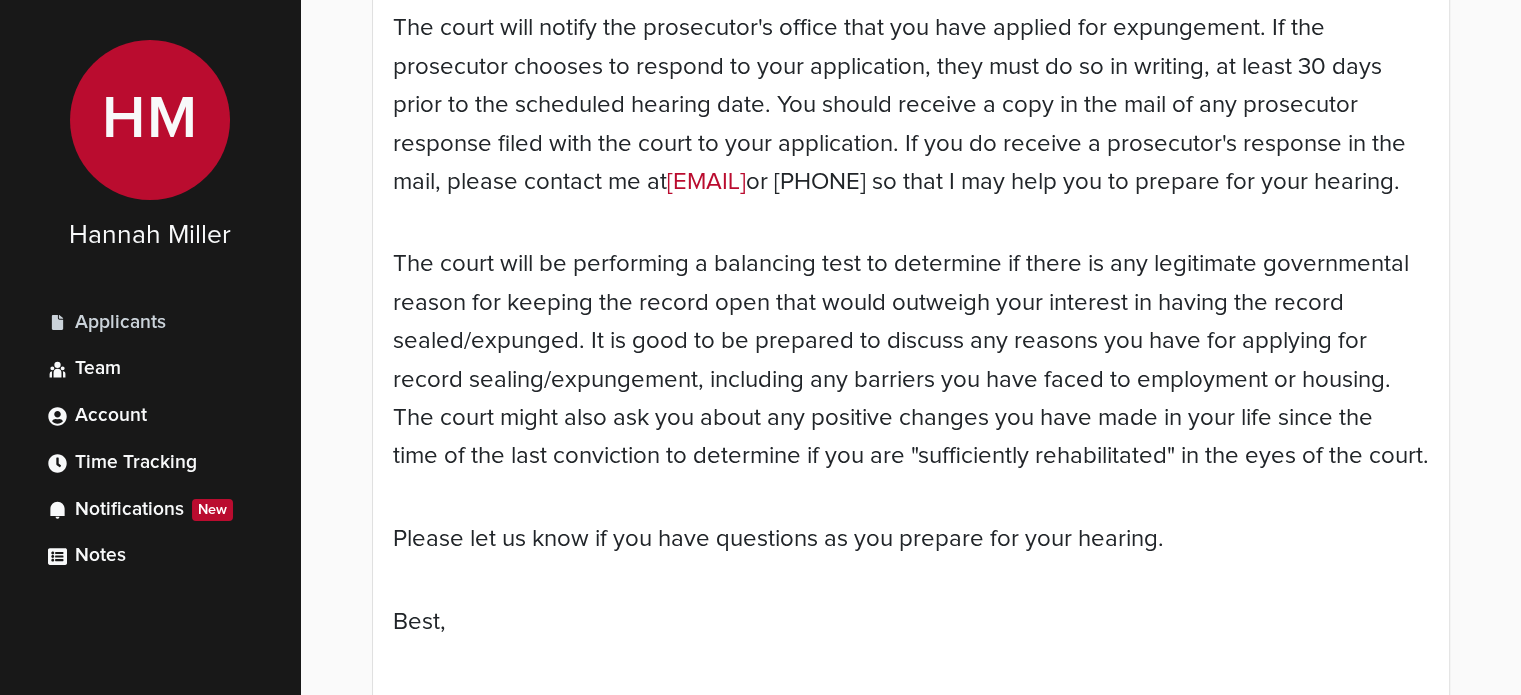 click on "Applicants" at bounding box center [120, 323] 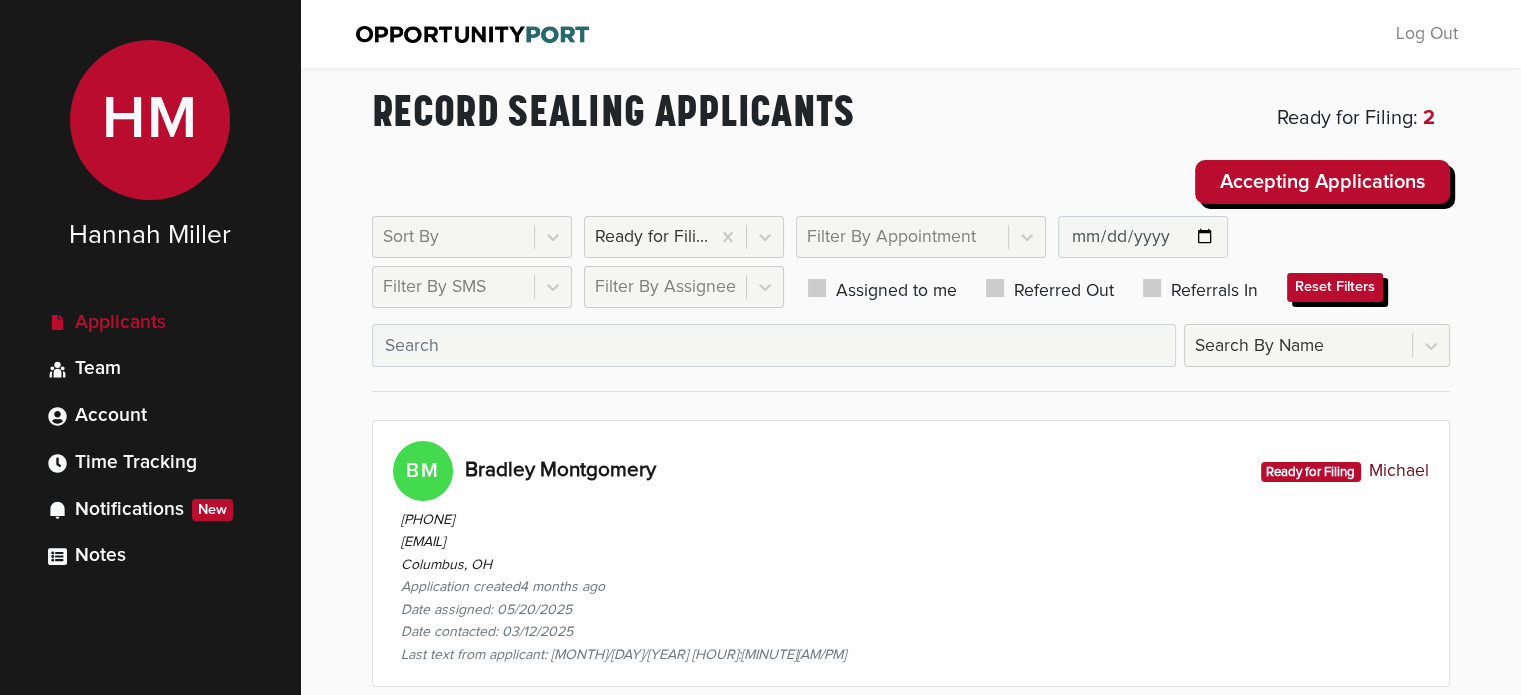 click on "Bradley Montgomery" at bounding box center (560, 470) 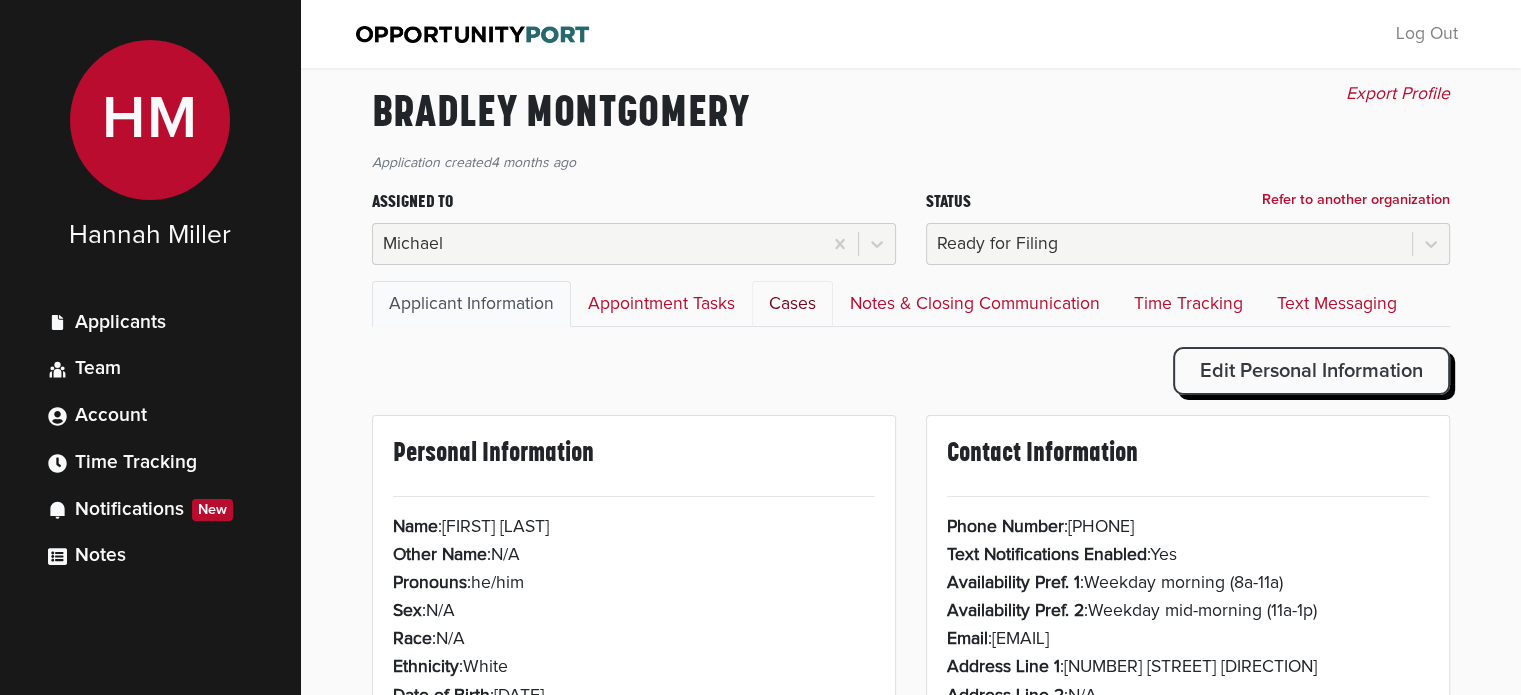 click on "Cases" at bounding box center (792, 304) 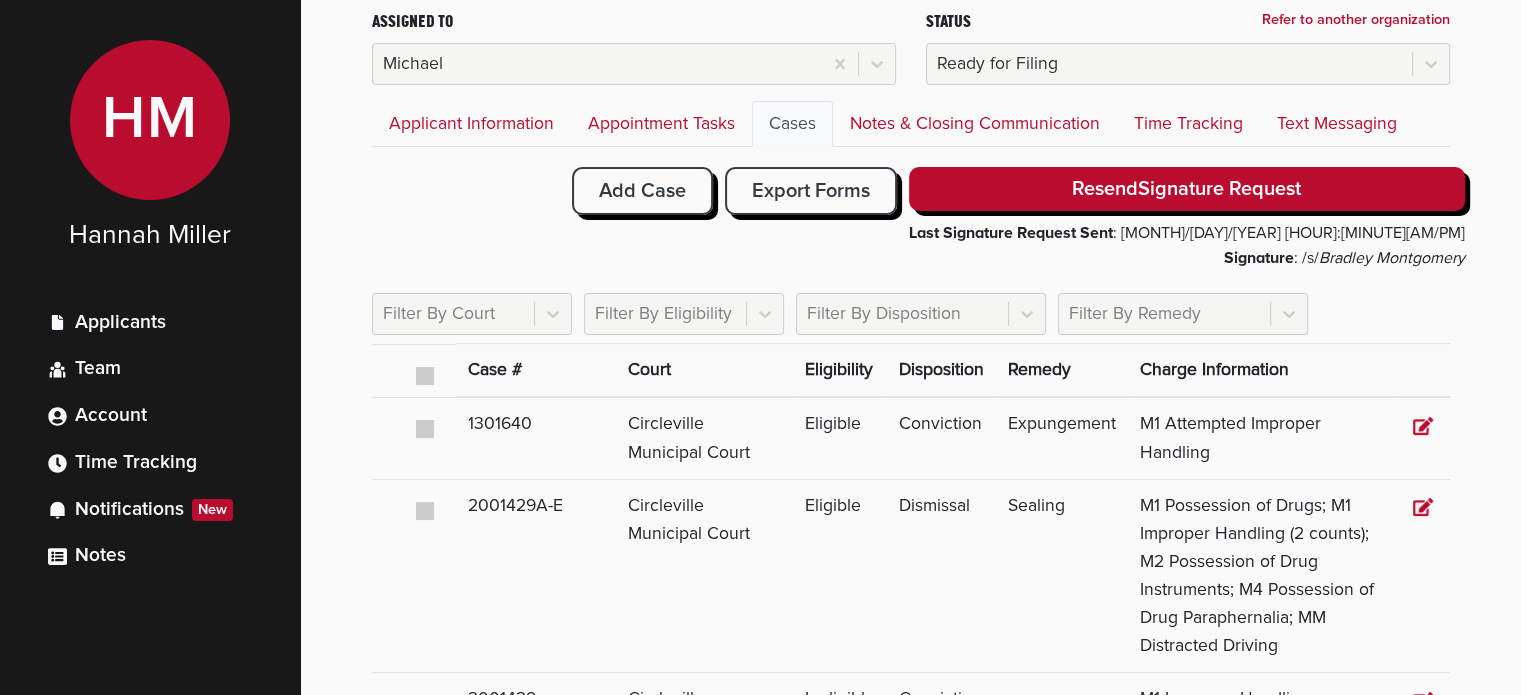 scroll, scrollTop: 0, scrollLeft: 0, axis: both 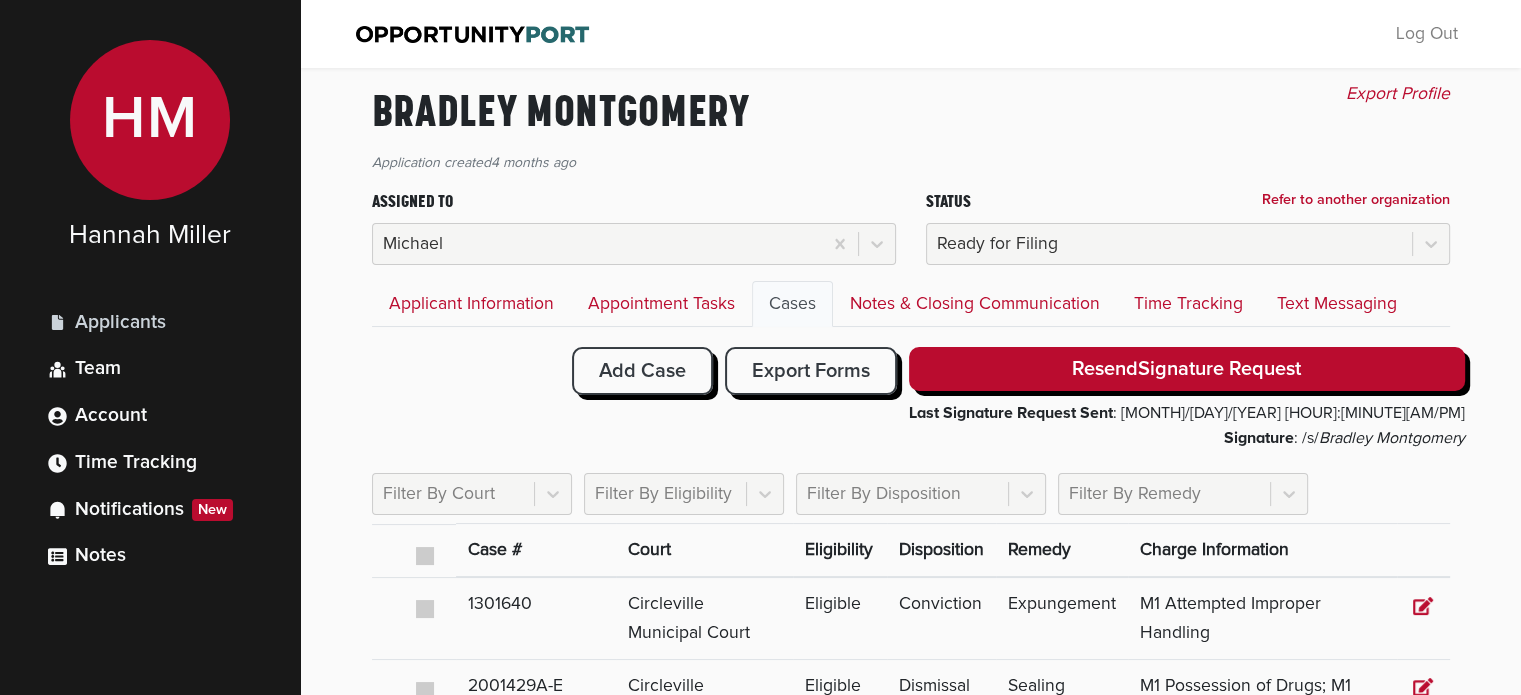 click on "Applicants" at bounding box center [120, 323] 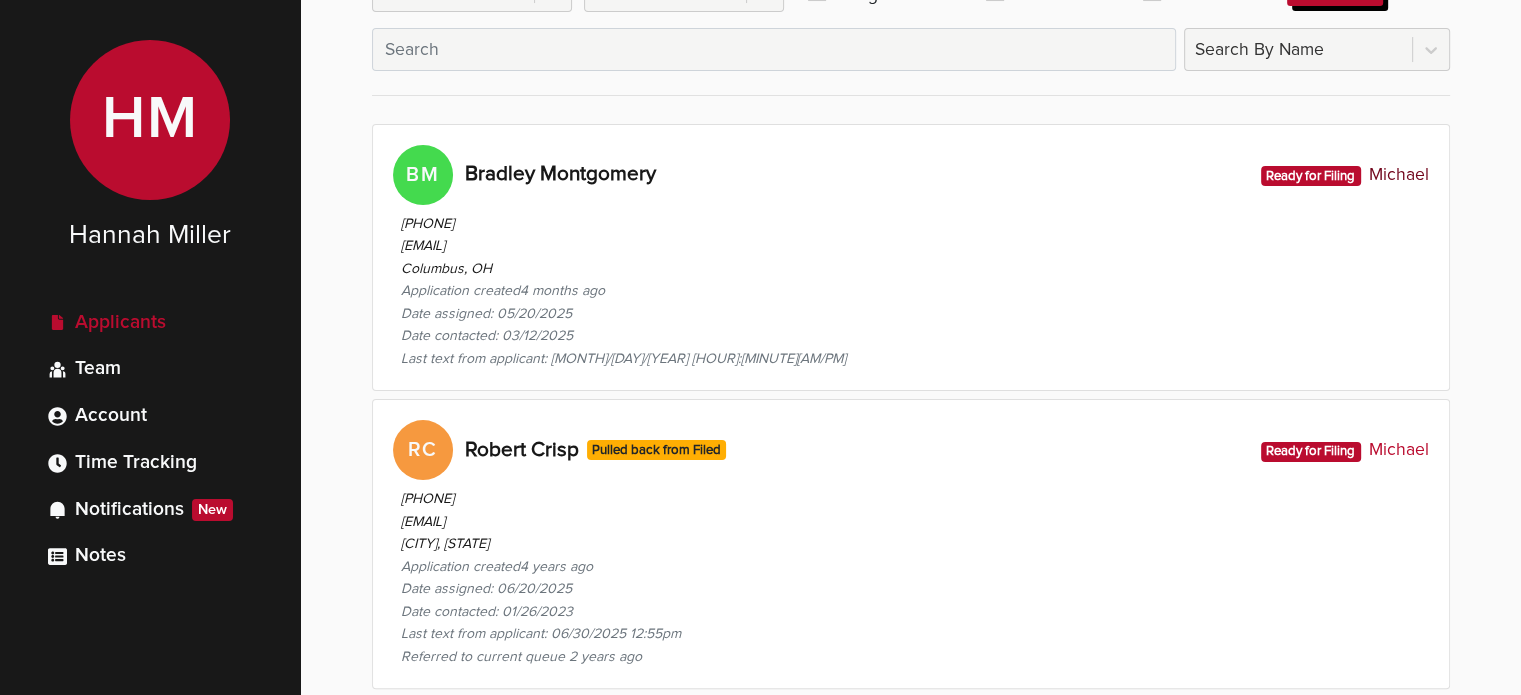 scroll, scrollTop: 0, scrollLeft: 0, axis: both 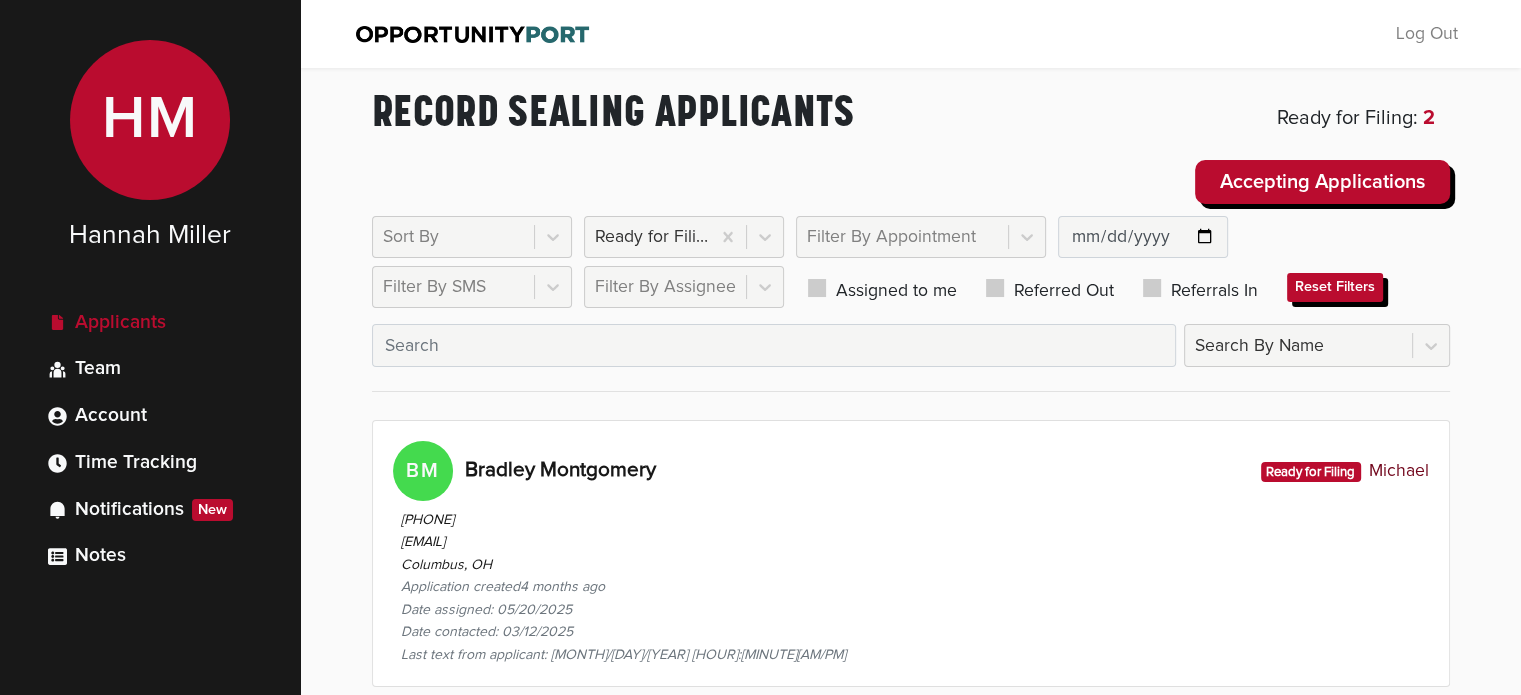 click on "([PHONE]) [EMAIL] [CITY], [STATE] Application created 4 months ago Date assigned: [DATE] Date contacted: [DATE] Last text from applicant: [DATE] [TIME]" at bounding box center (911, 584) 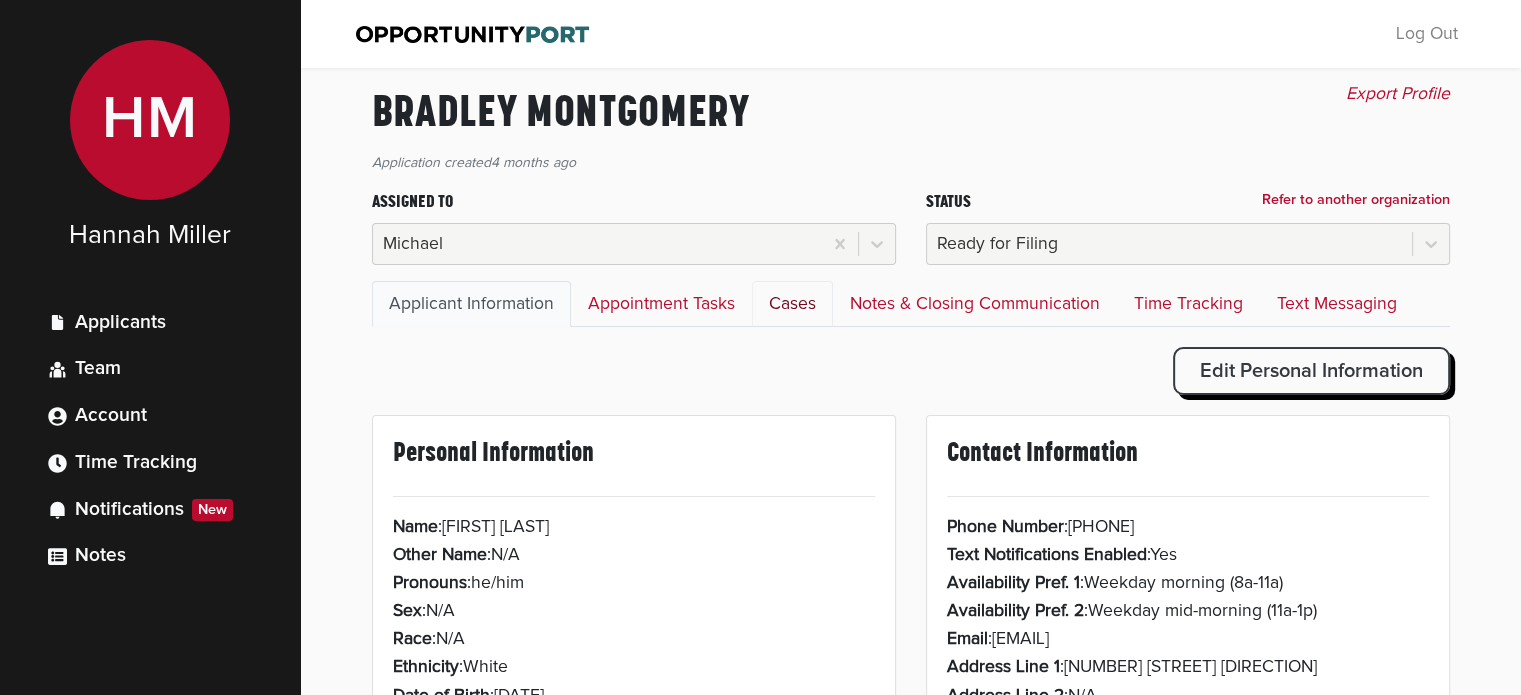 click on "Cases" at bounding box center [792, 304] 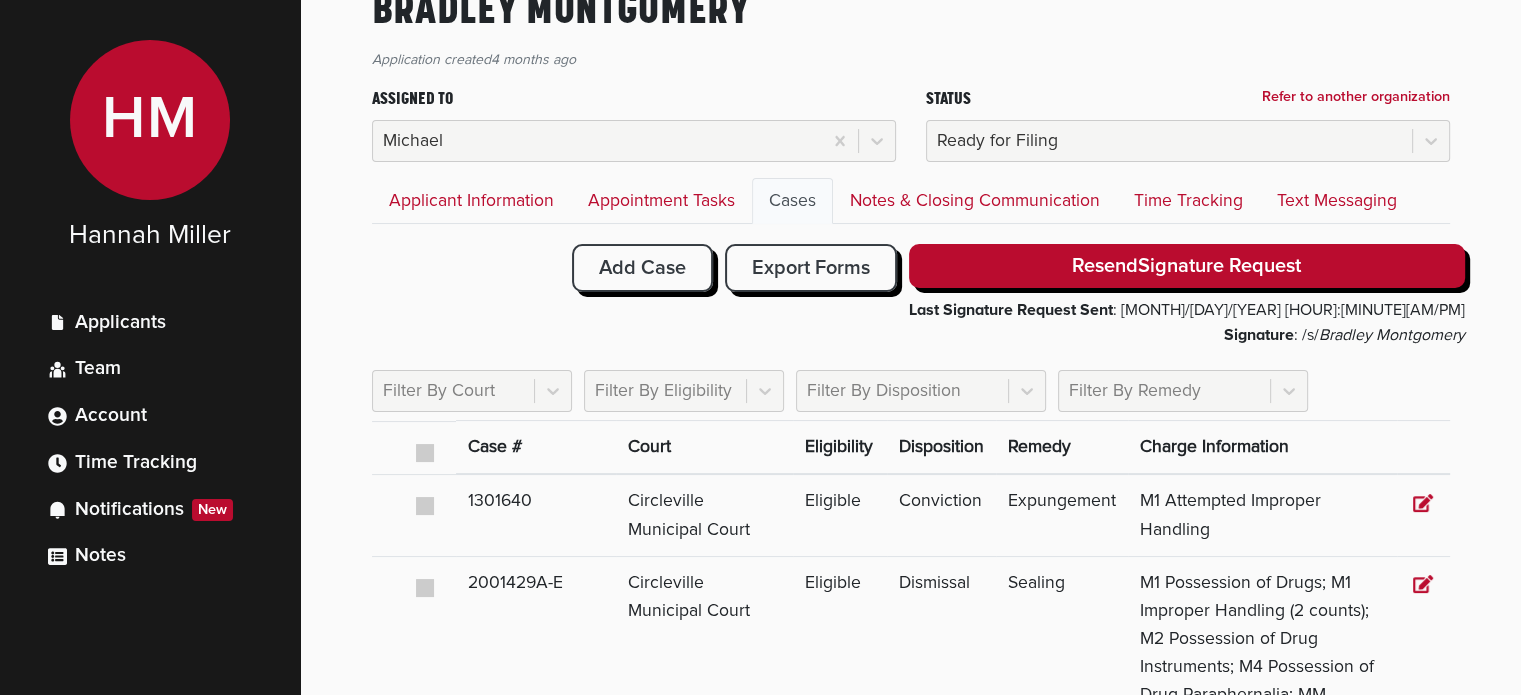 scroll, scrollTop: 47, scrollLeft: 0, axis: vertical 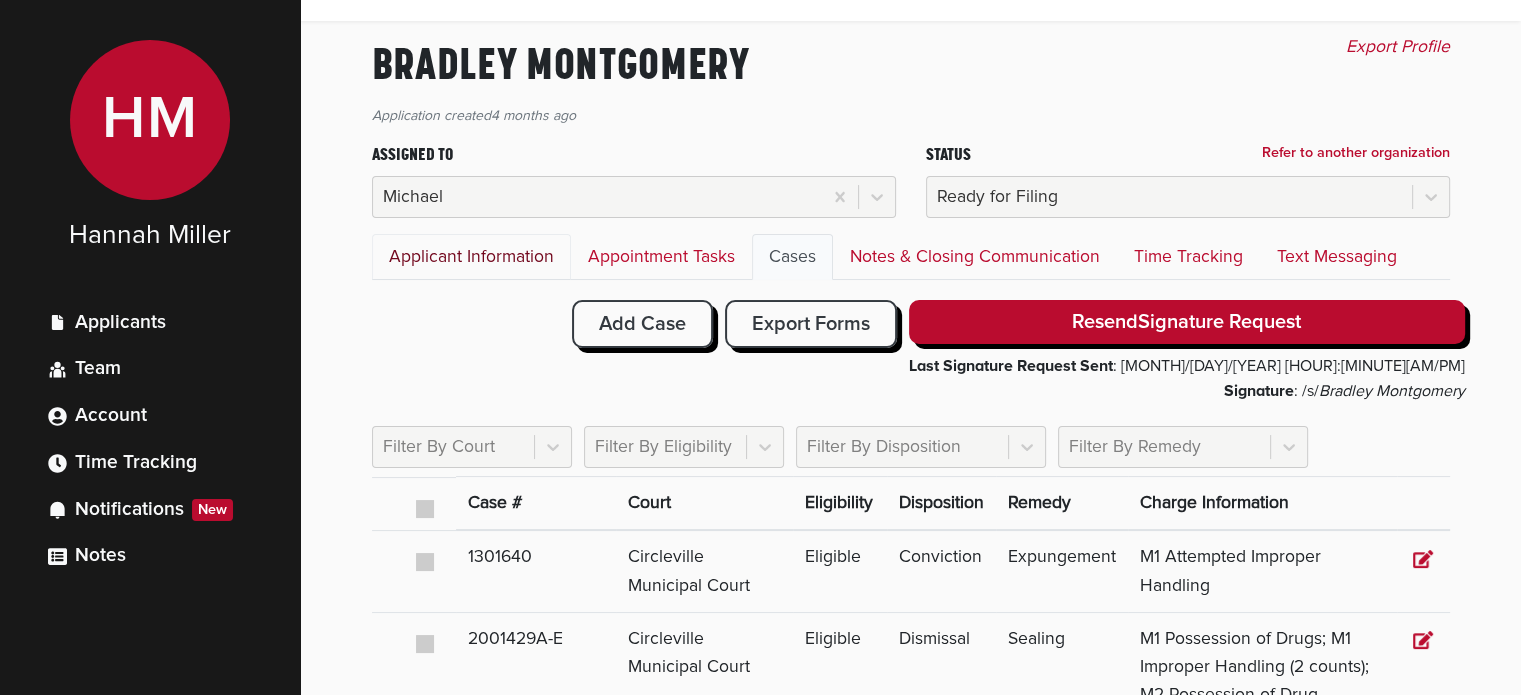 click on "Applicant Information" at bounding box center (471, 257) 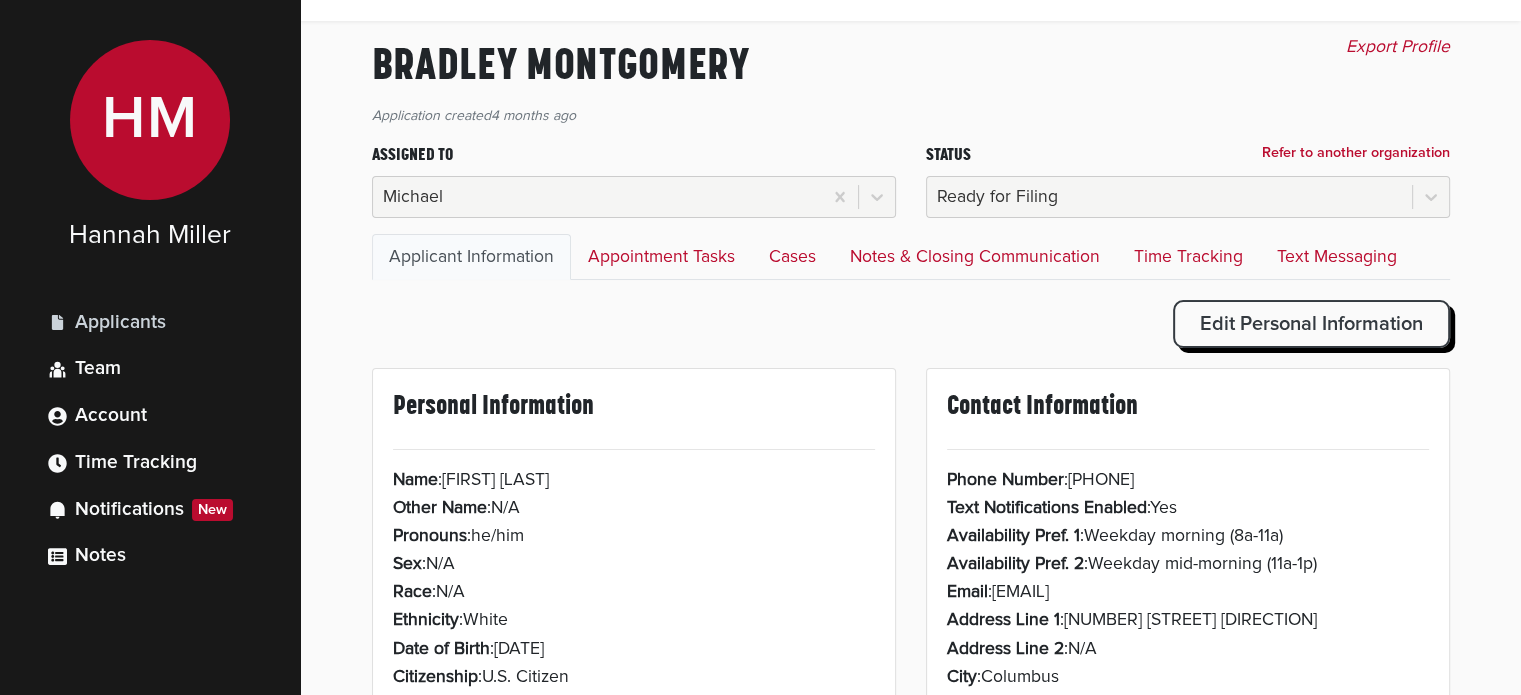 click on "Applicants" at bounding box center [120, 323] 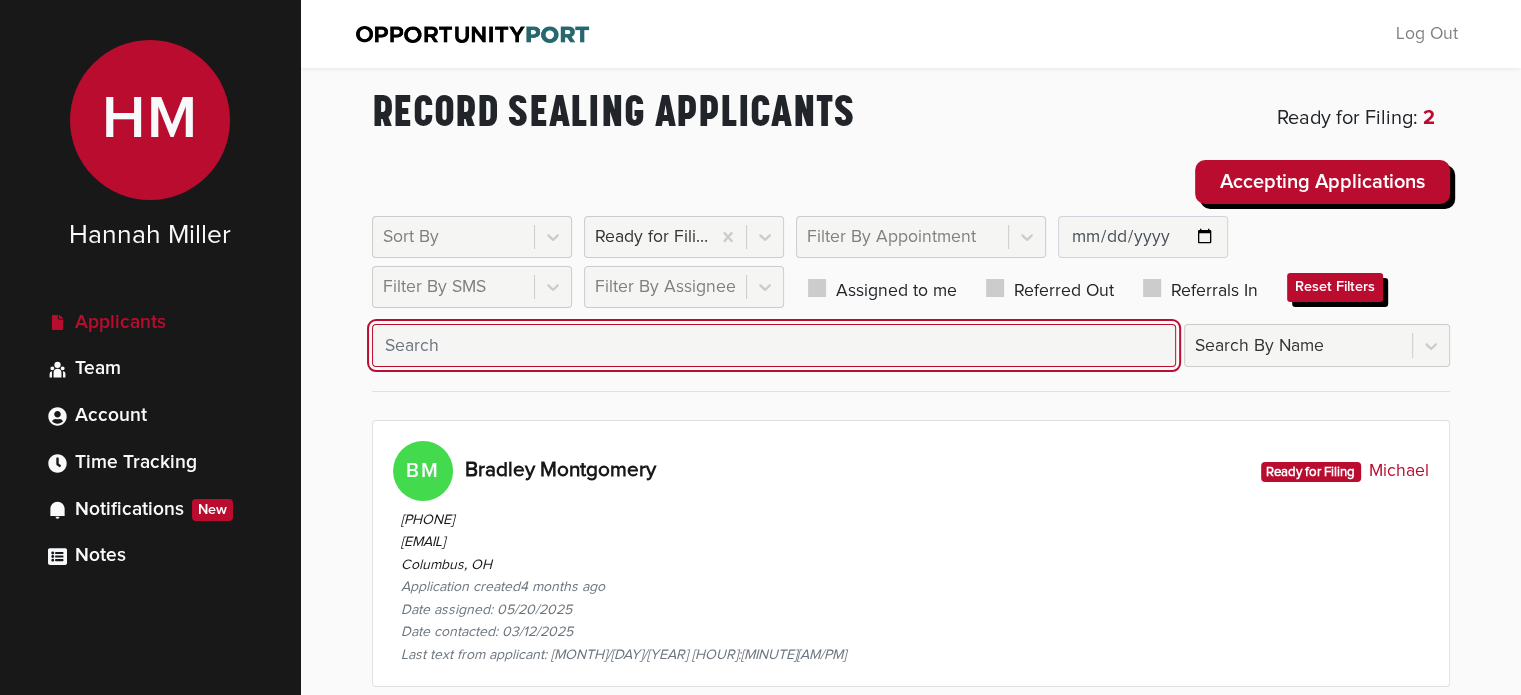 click at bounding box center [774, 345] 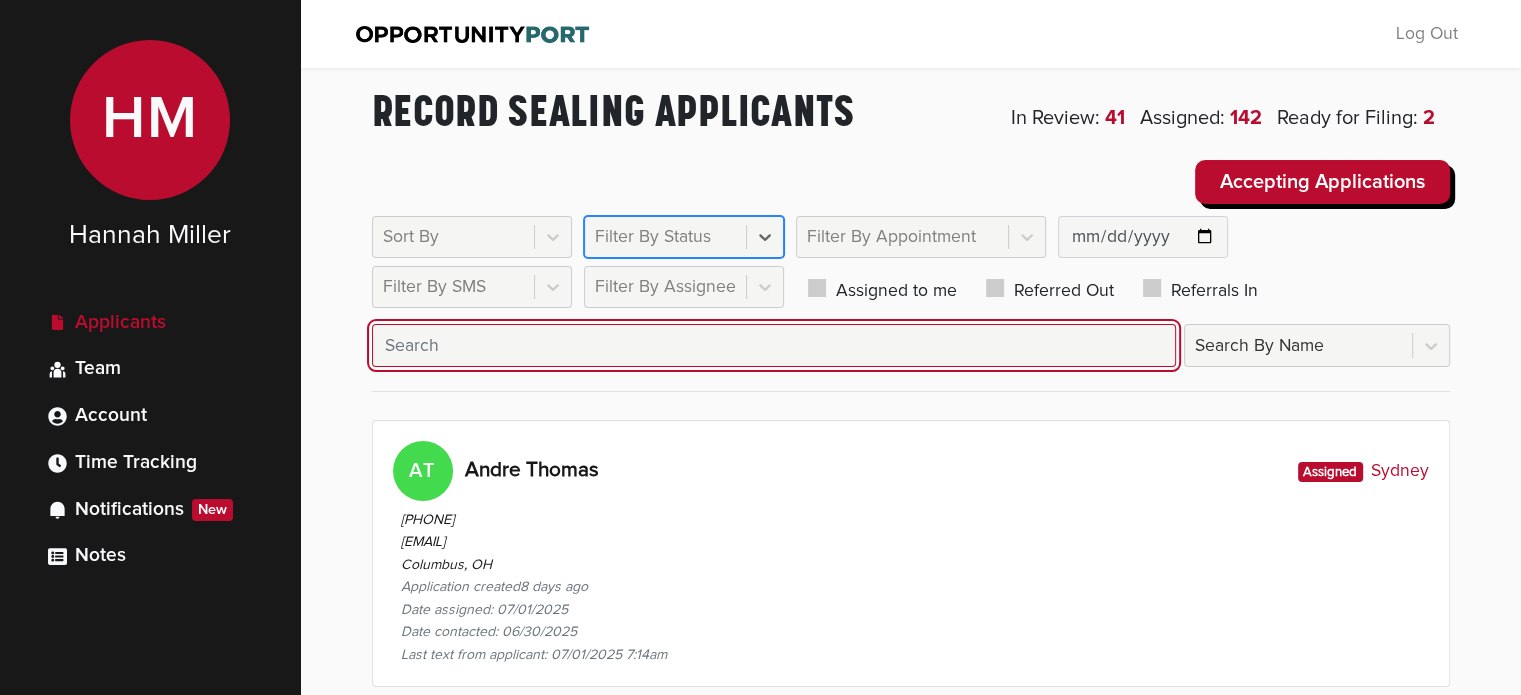 click at bounding box center [774, 345] 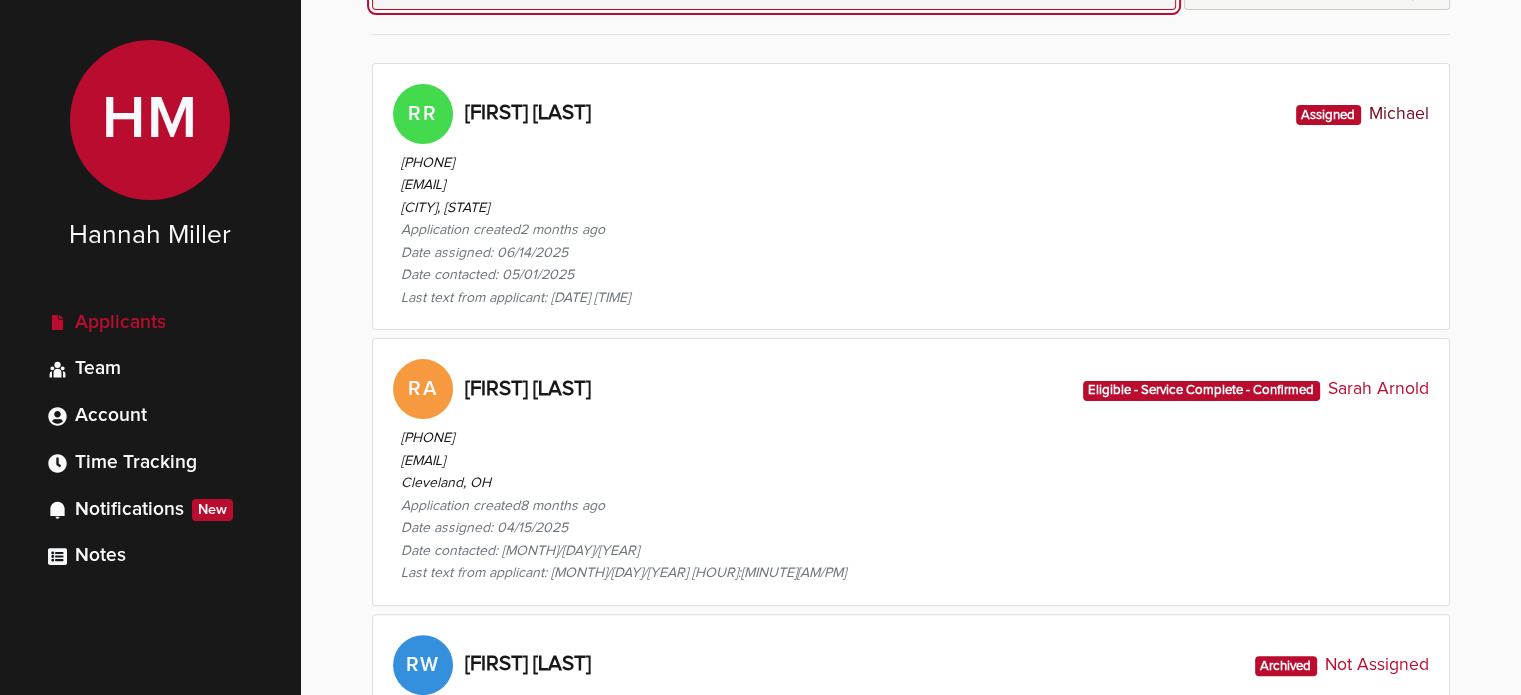 scroll, scrollTop: 394, scrollLeft: 0, axis: vertical 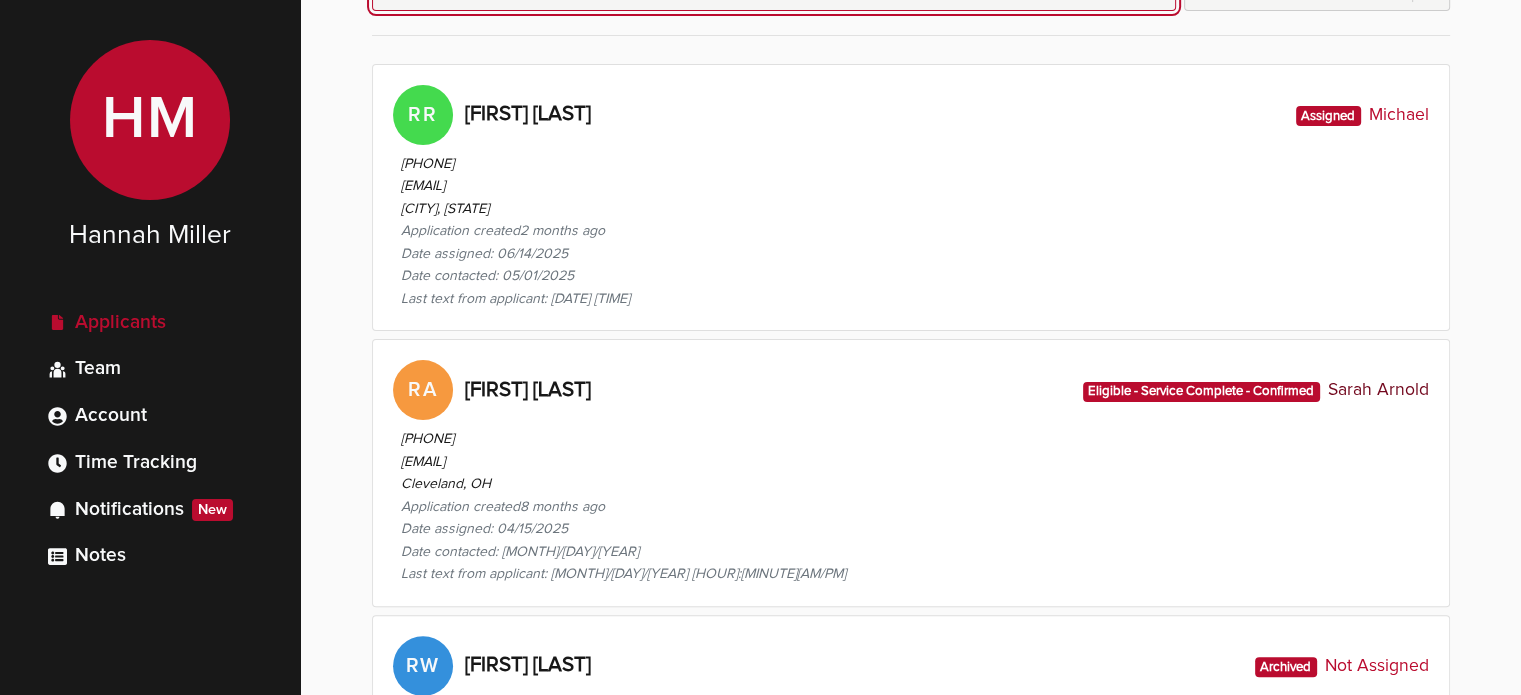 type on "[FIRST]" 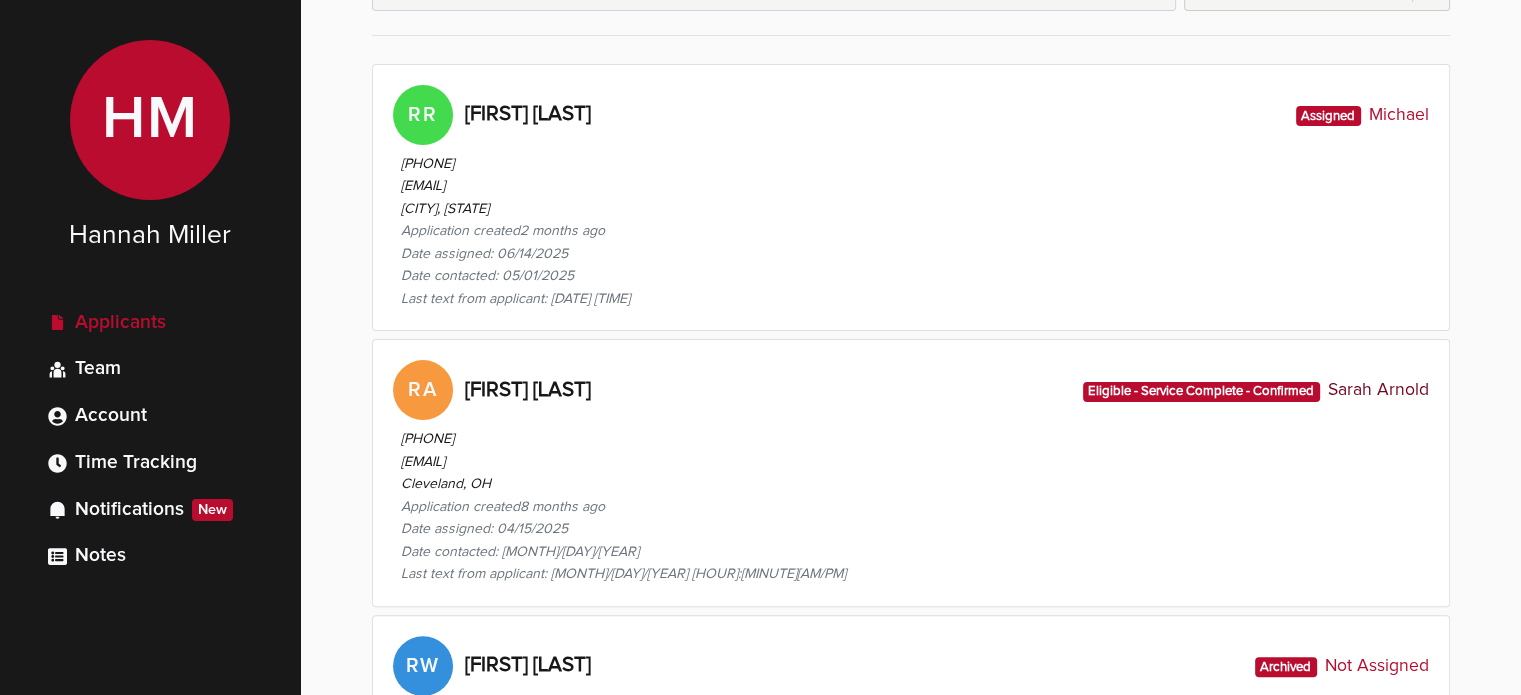 click on "([PHONE]) [EMAIL] [CITY], [STATE] Application created 8 months ago Date assigned: [DATE] Date contacted: [DATE] Last text from applicant: [DATE] [TIME]" at bounding box center (911, 503) 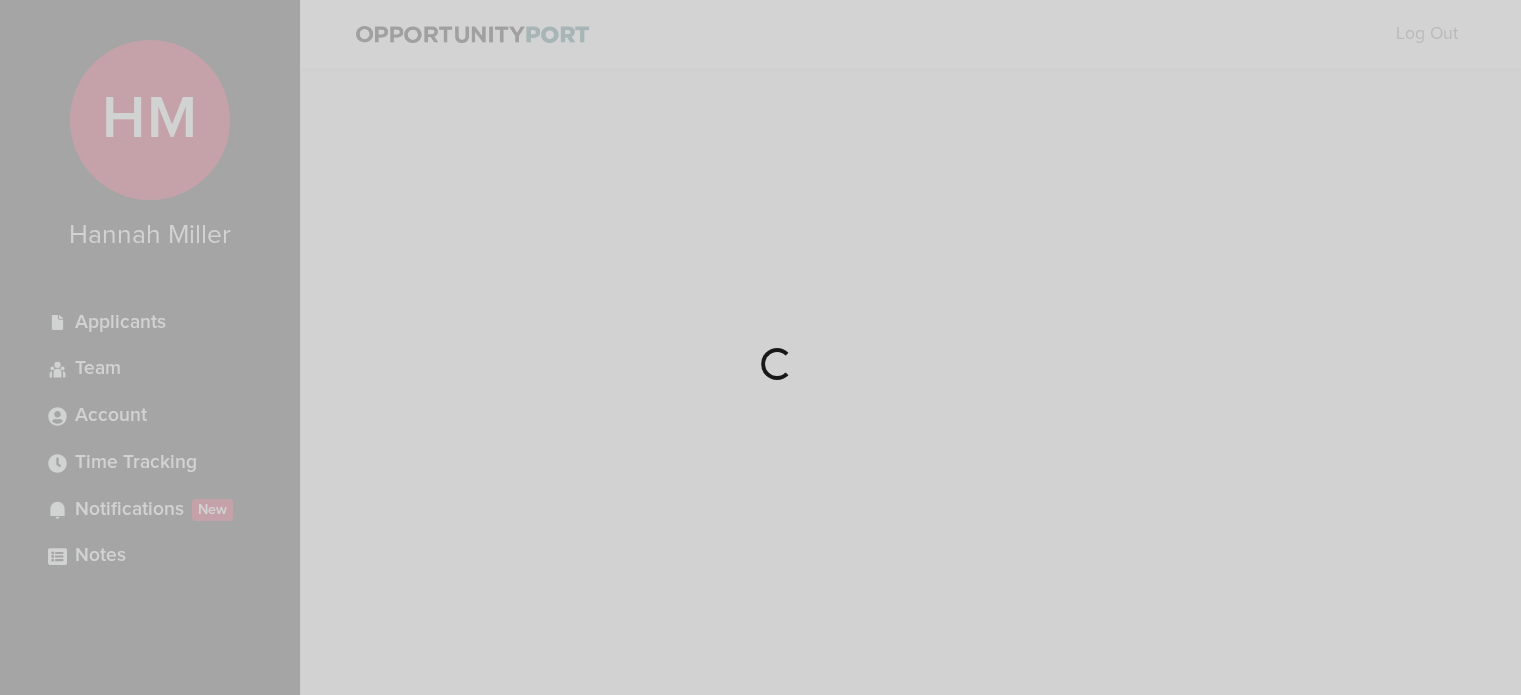 scroll, scrollTop: 0, scrollLeft: 0, axis: both 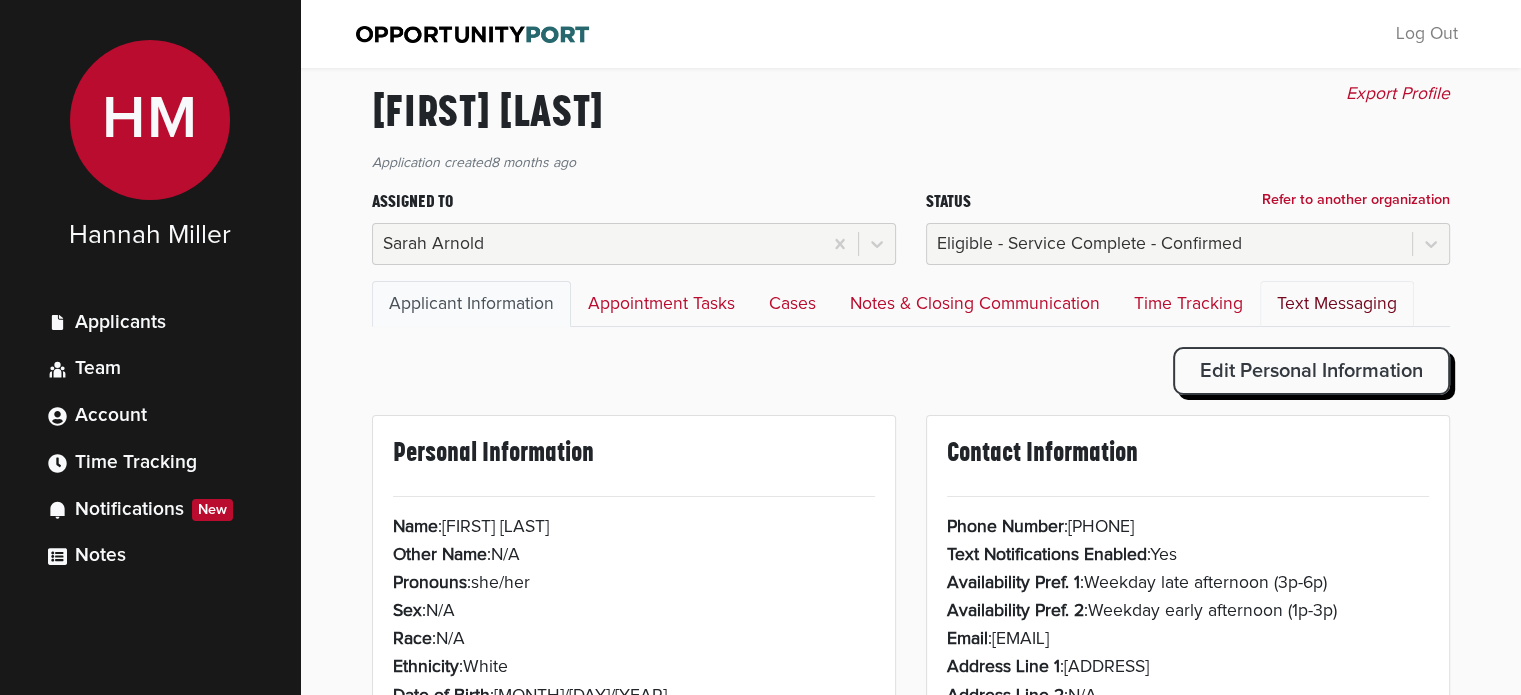 click on "Text Messaging" at bounding box center [1337, 304] 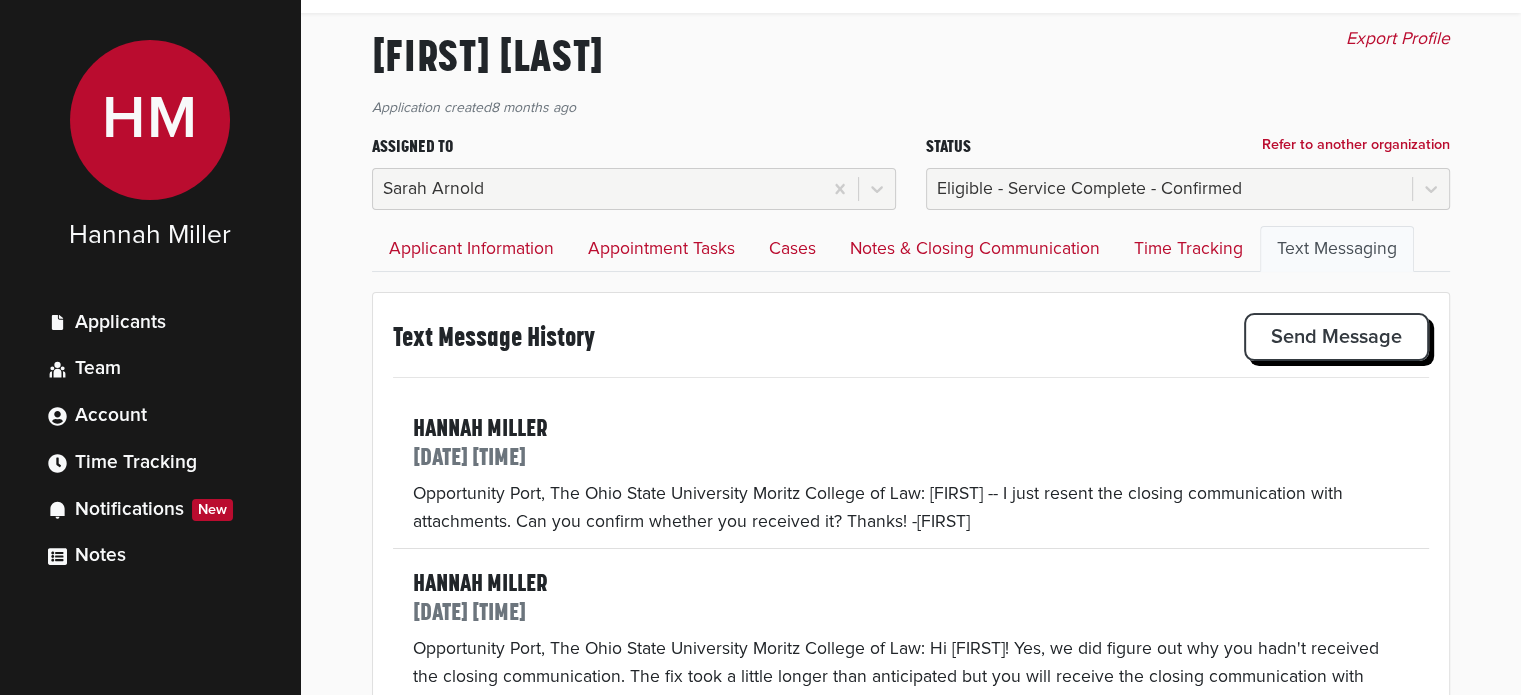 scroll, scrollTop: 0, scrollLeft: 0, axis: both 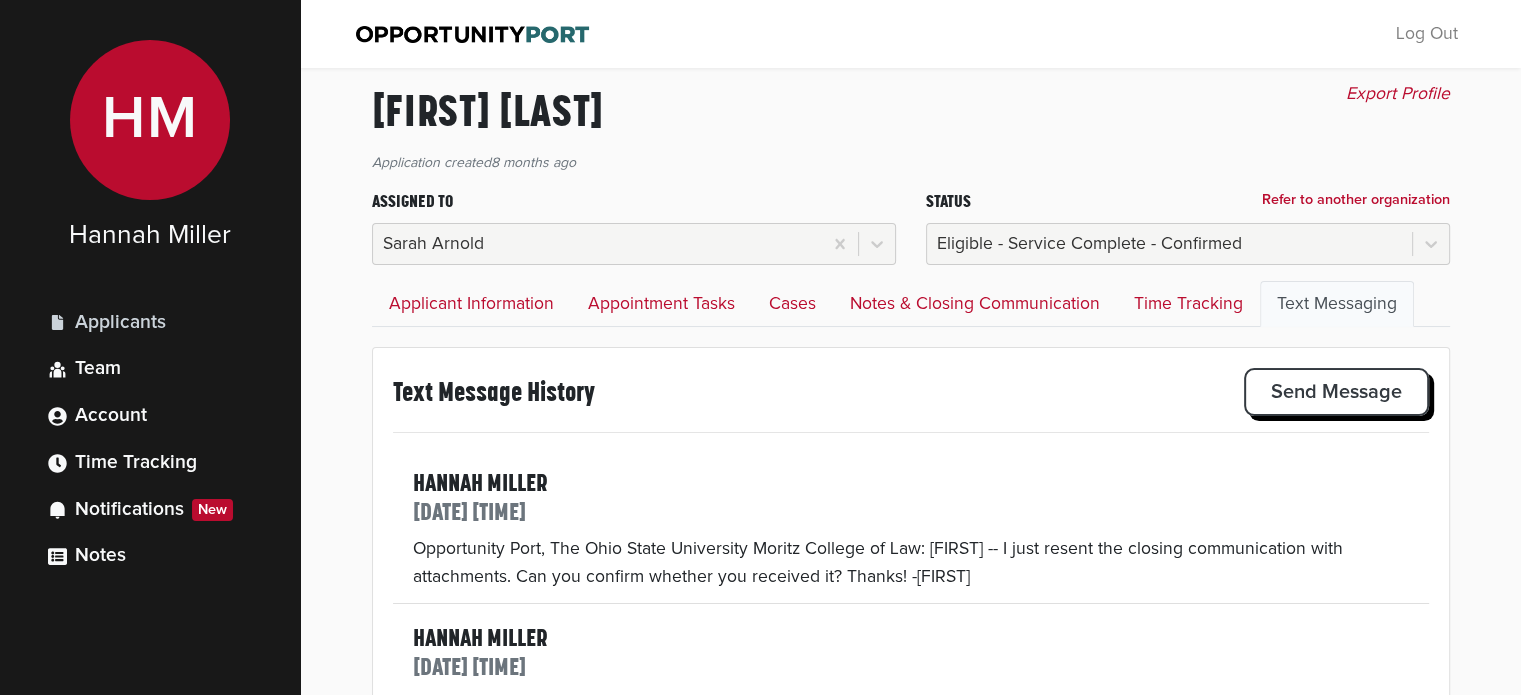 click on "Applicants" at bounding box center [120, 323] 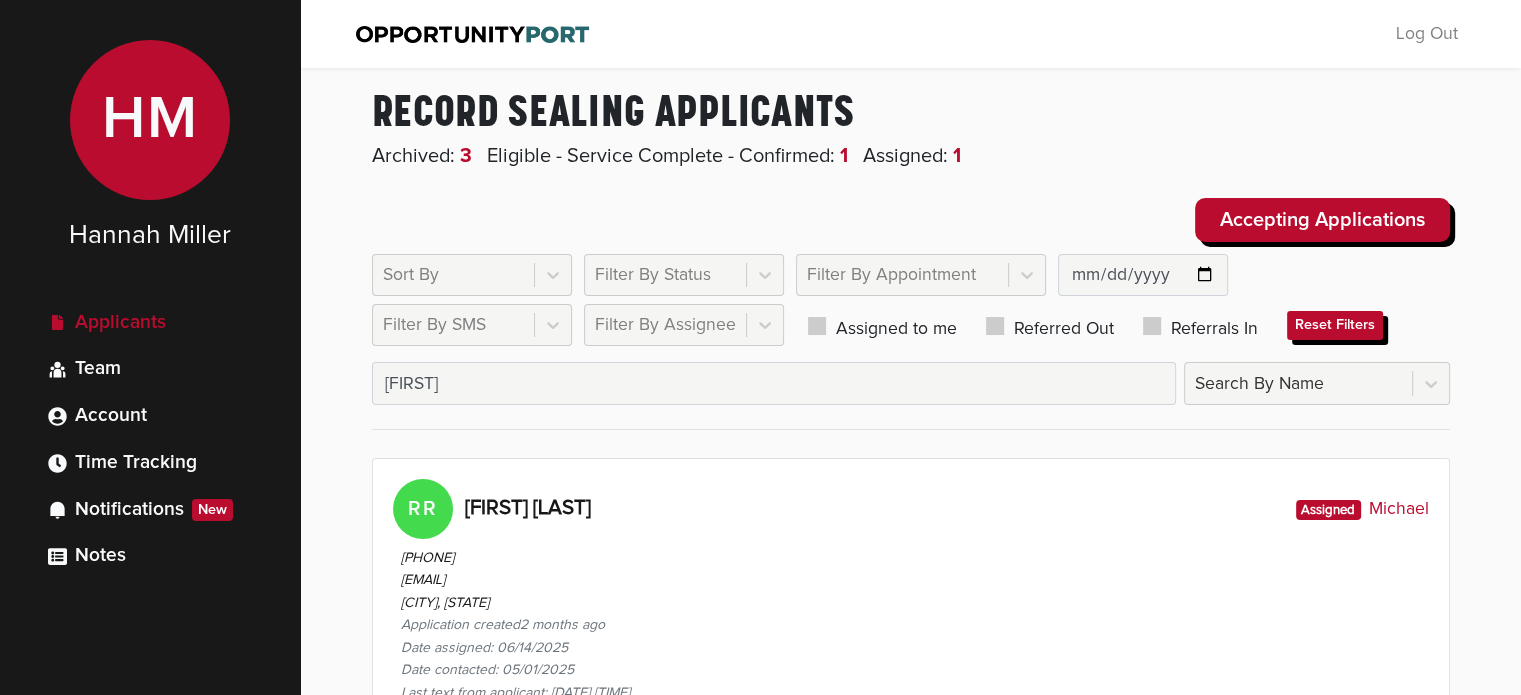 click on "Applicants" at bounding box center [120, 323] 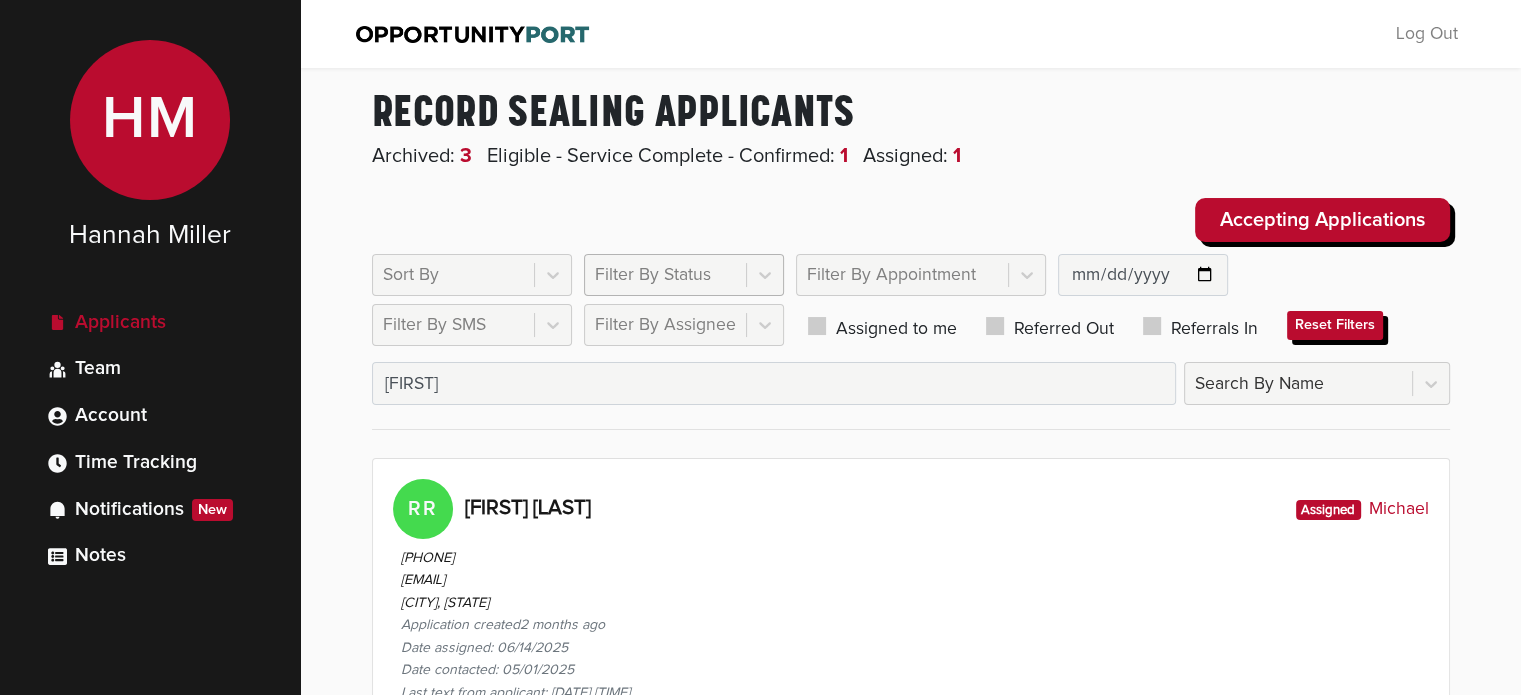 click on "Filter By Status" at bounding box center [453, 275] 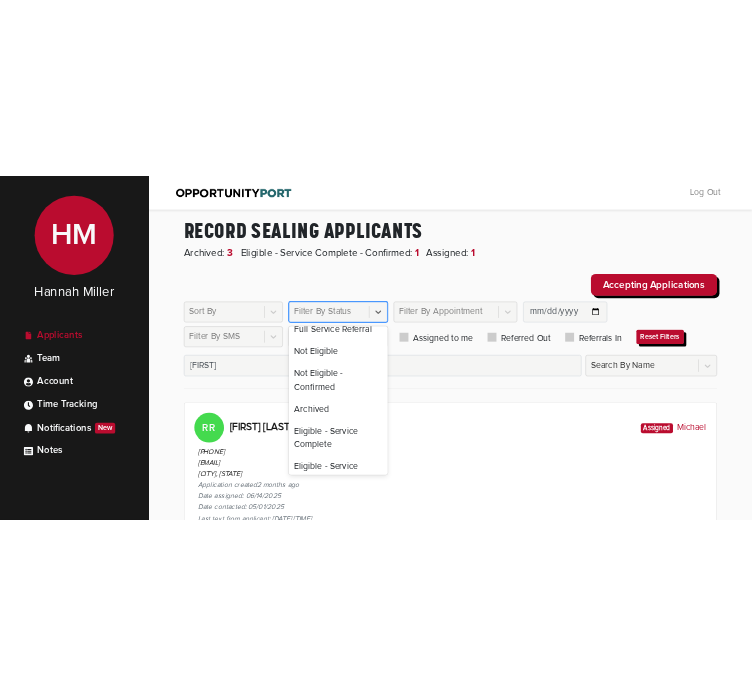 scroll, scrollTop: 312, scrollLeft: 0, axis: vertical 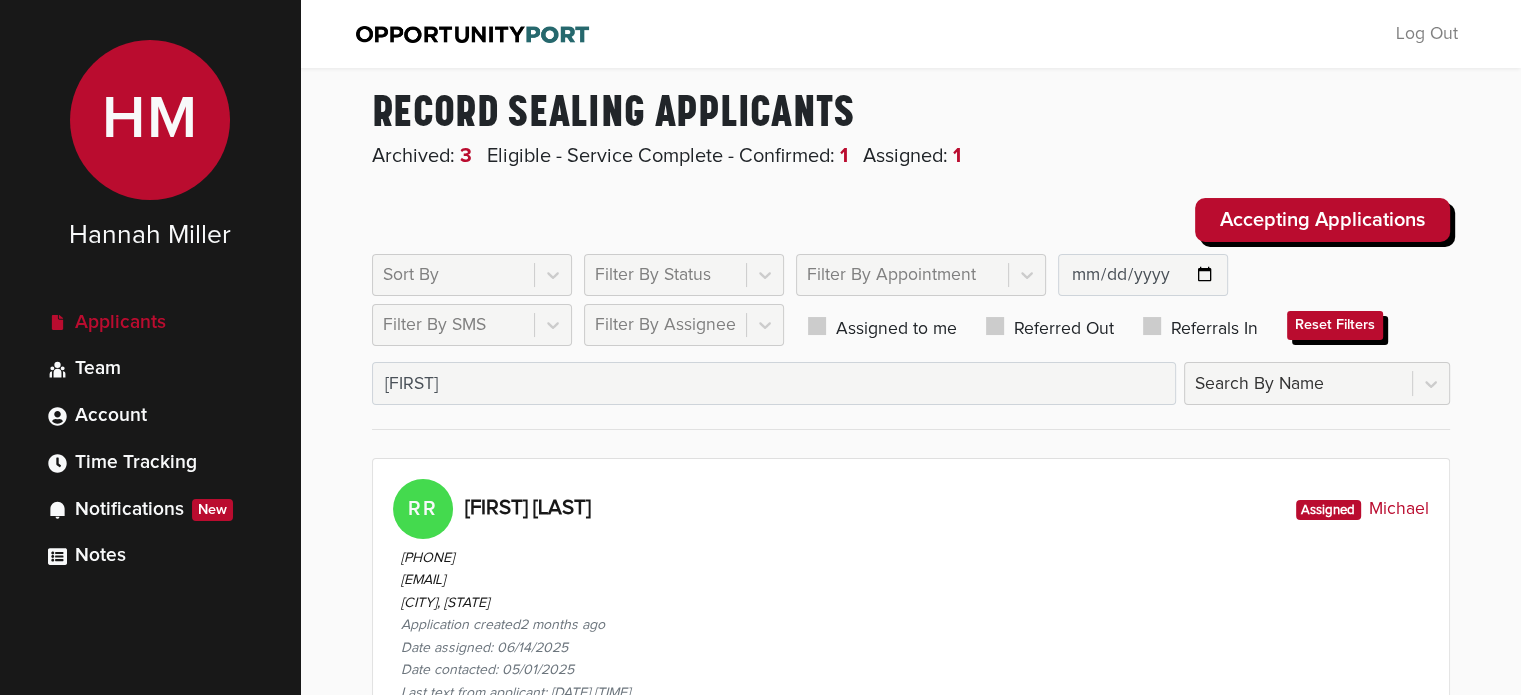 click on "Record Sealing Applicants Archived : 3 Eligible - Service Complete - Confirmed : 1 Assigned : 1 Accepting Applications sort applications by. dropdown select Sort By filter applications by. dropdown select Filter By Status filter applications by appointment status. dropdown select Filter By Appointment filter applications by. dropdown select Filter By SMS filter applications by. dropdown select Filter By Assignee Assigned to me Referred Out Referrals In Reset Filters [FIRST] search by Search By name RR [FIRST] [LAST] Assigned [FIRST] ([PHONE]) [EMAIL] [CITY], [STATE] Application created 2 months ago Date assigned: [DATE] Date contacted: [DATE] Last text from applicant: [DATE] [TIME] RA [FIRST] [LAST] Eligible - Service Complete - Confirmed [FIRST] [LAST] ([PHONE]) [EMAIL] [CITY], [STATE] Application created 8 months ago Date assigned: [DATE] Date contacted: [DATE] Last text from applicant: [DATE] [TIME] RW [FIRST] [LAST] Archived" at bounding box center (911, 935) 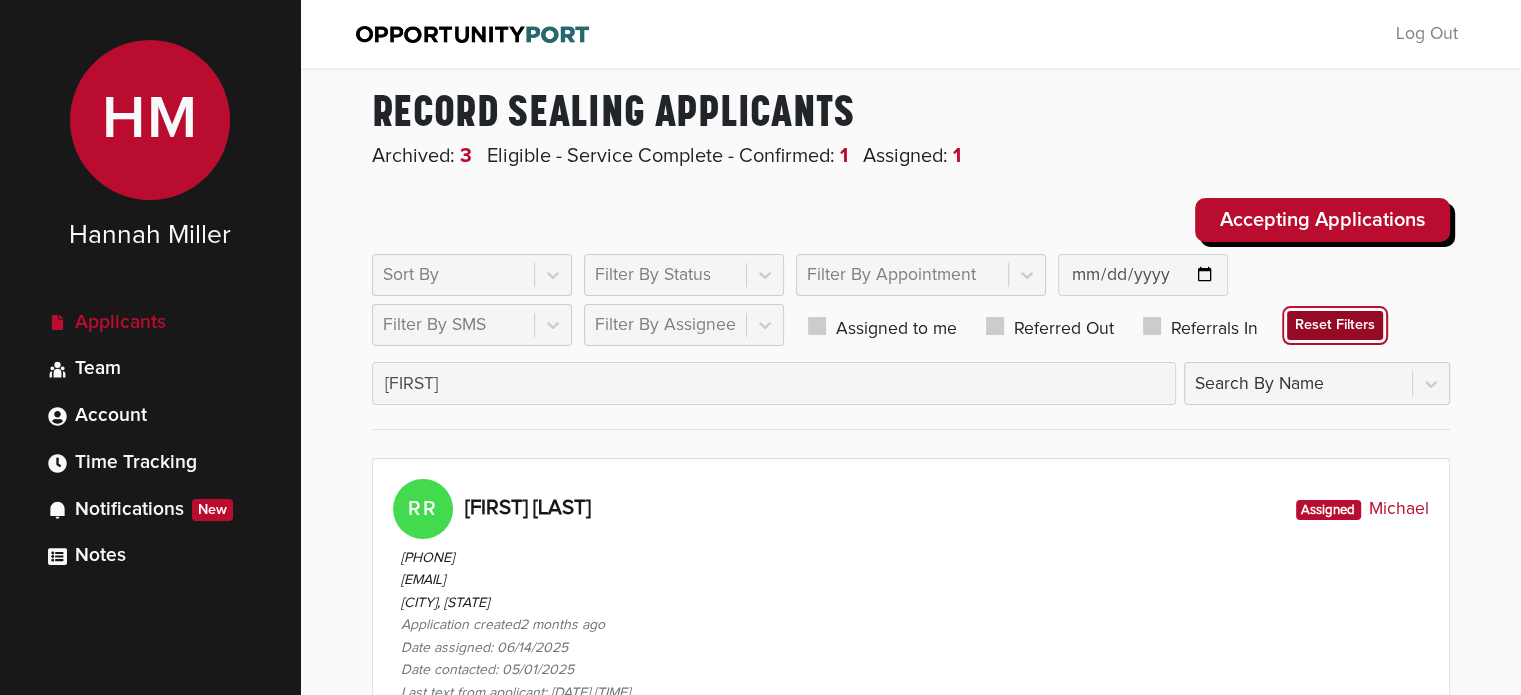 click on "Reset Filters" at bounding box center [1335, 326] 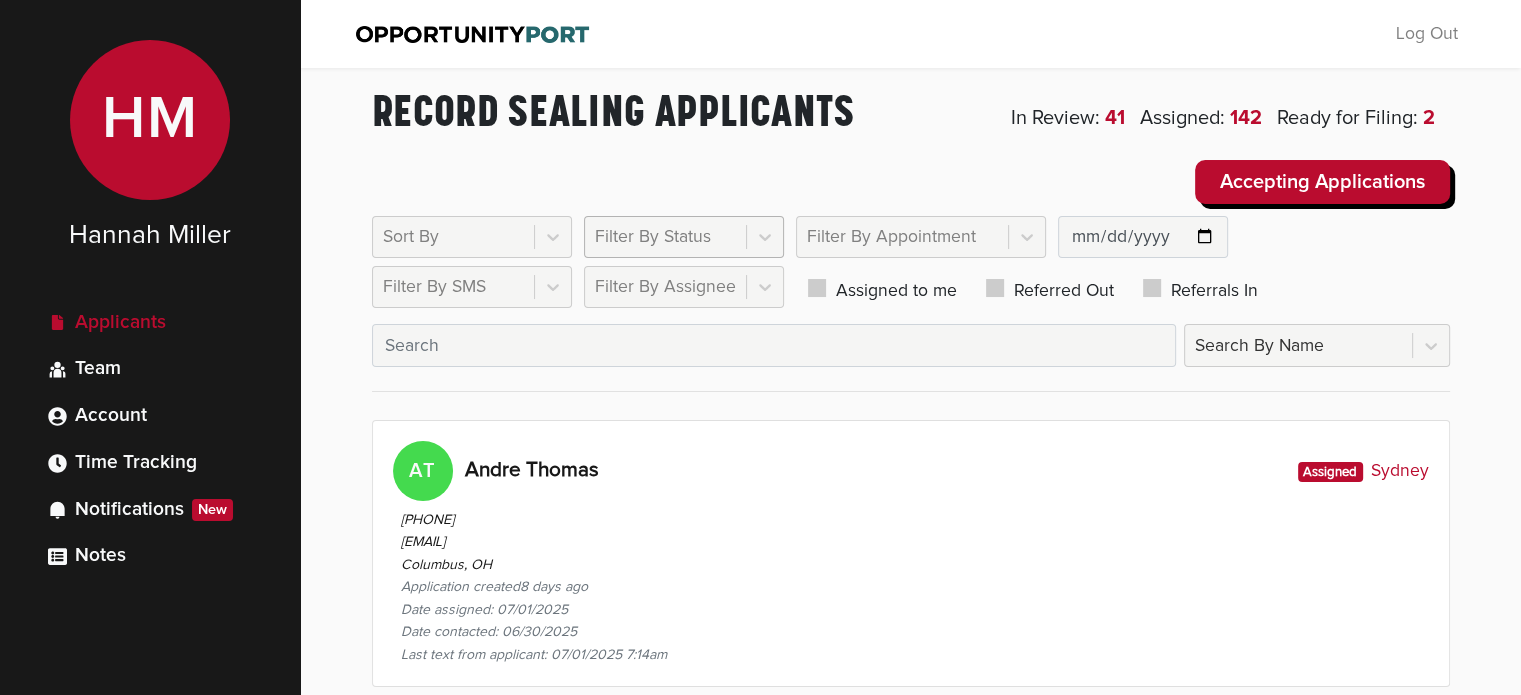 click on "Filter By Status" at bounding box center (411, 237) 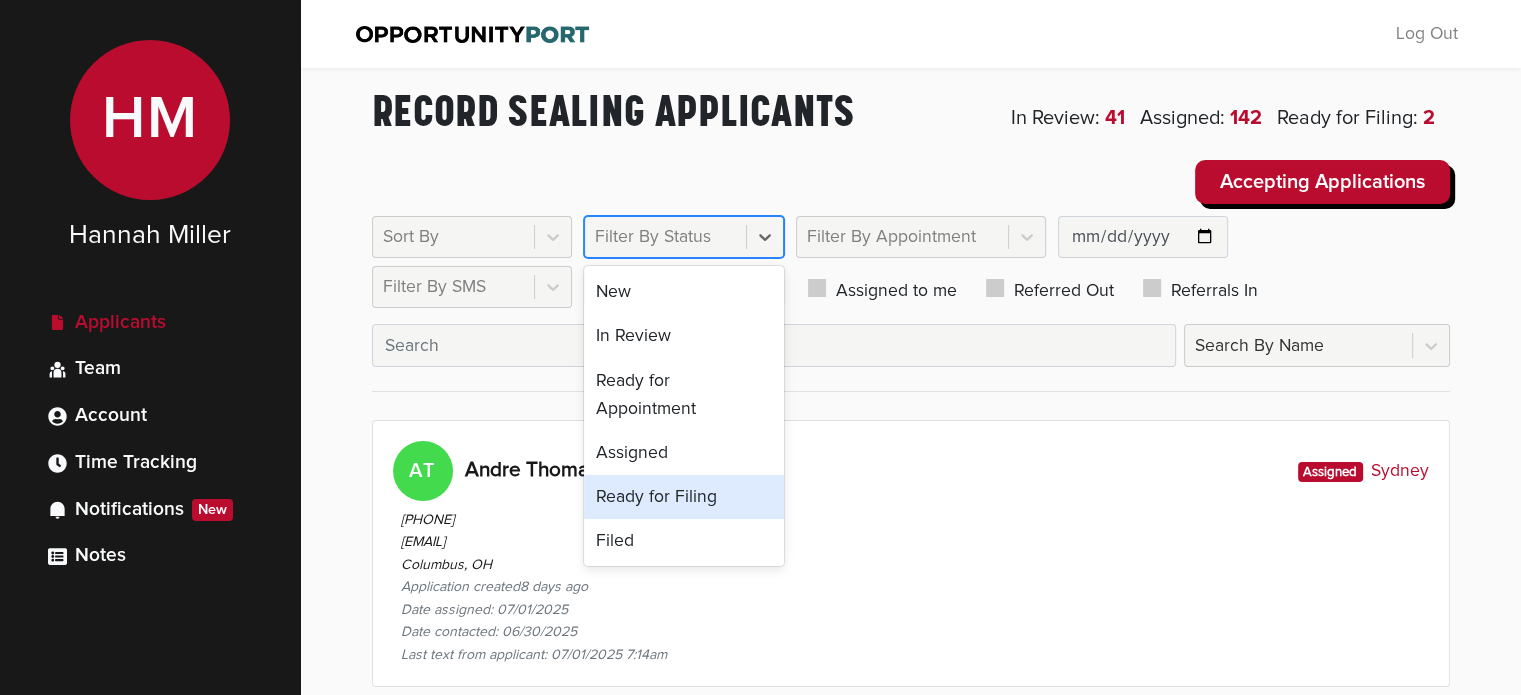 click on "Ready for Filing" at bounding box center [684, 497] 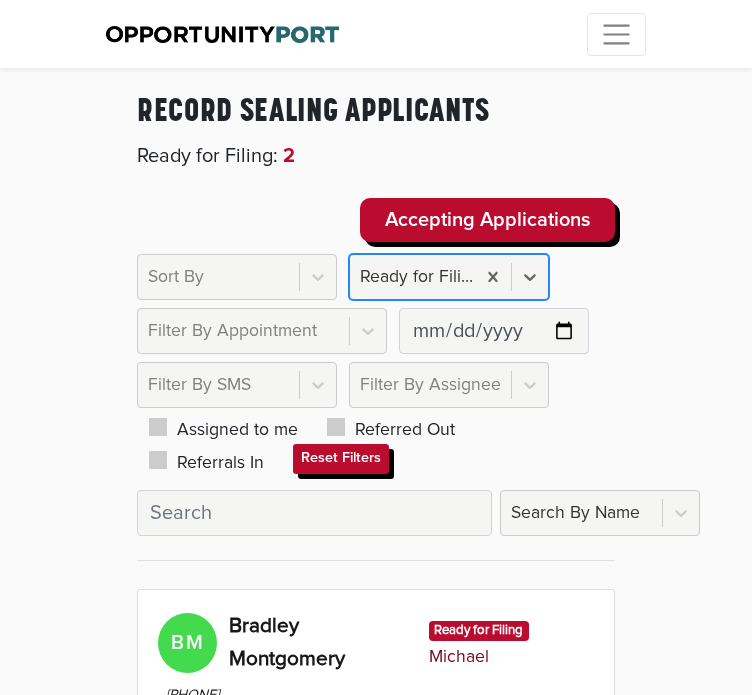 click on "Bradley Montgomery" at bounding box center (323, 643) 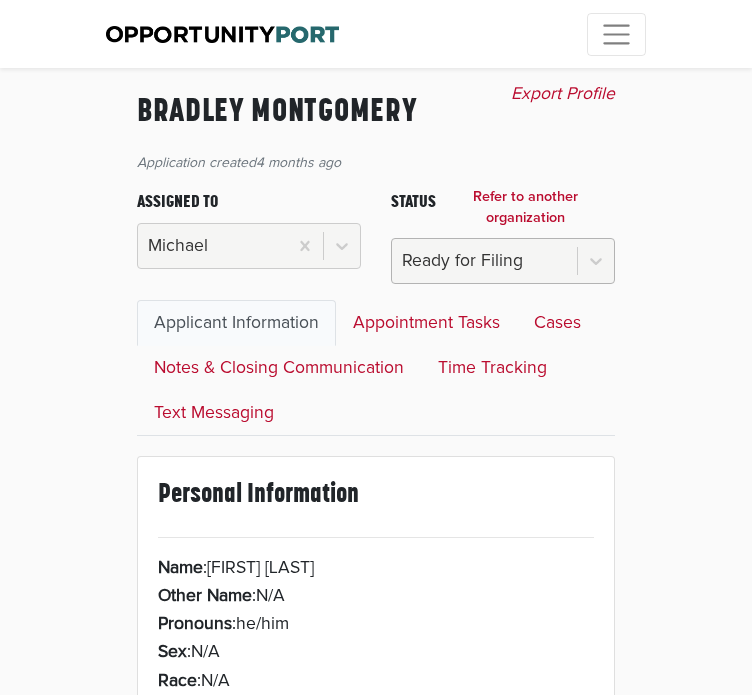 click on "Ready for Filing" at bounding box center [178, 246] 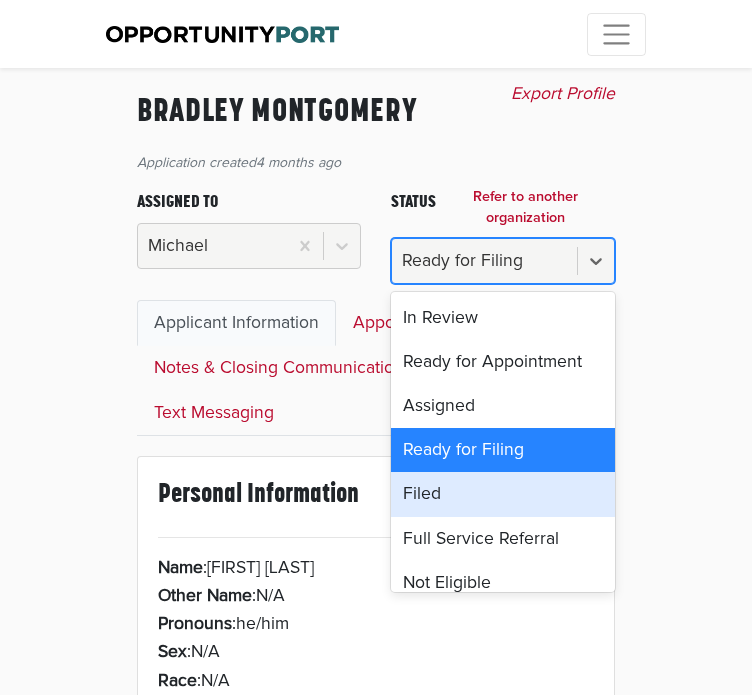 click on "Filed" at bounding box center (503, 494) 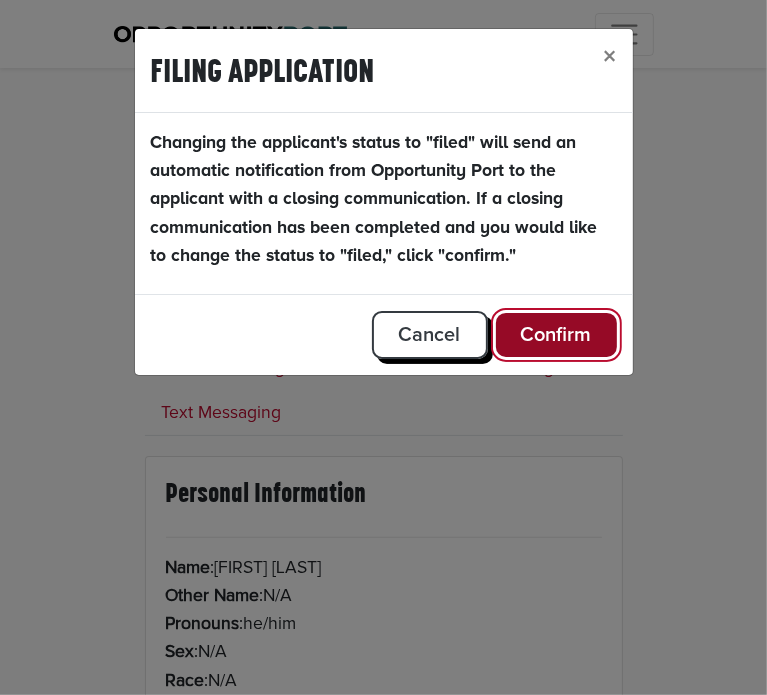 click on "Confirm" at bounding box center (556, 335) 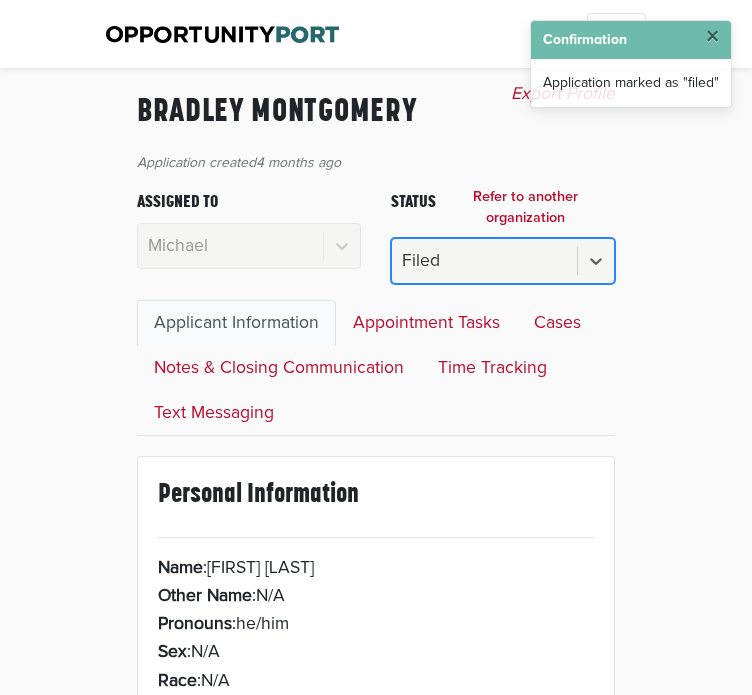click on "Filed" at bounding box center [484, 261] 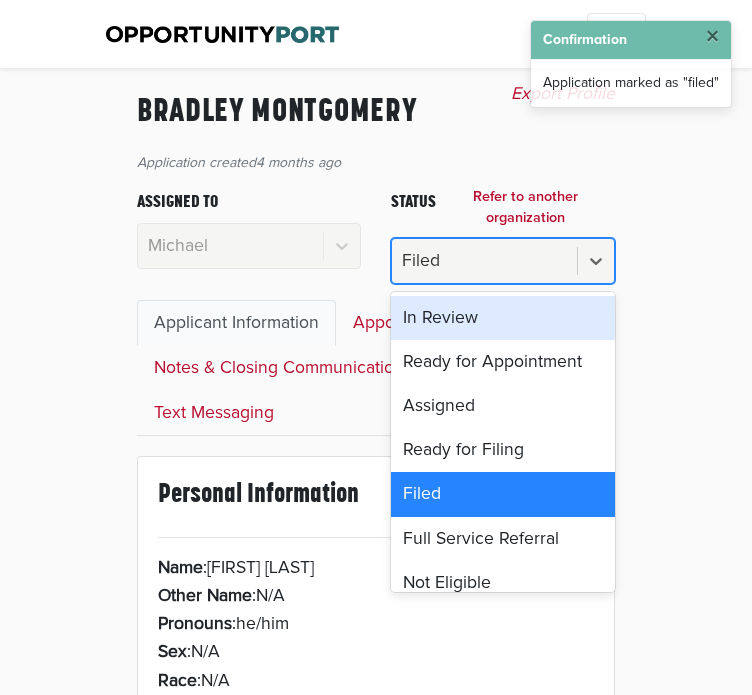 click on "In Review" at bounding box center (503, 318) 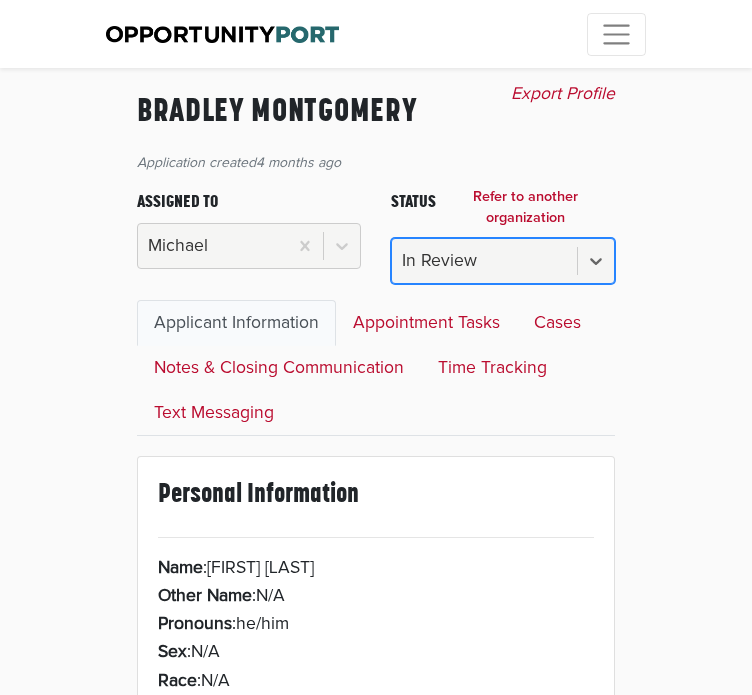 click on "Applicant Information" at bounding box center (236, 323) 